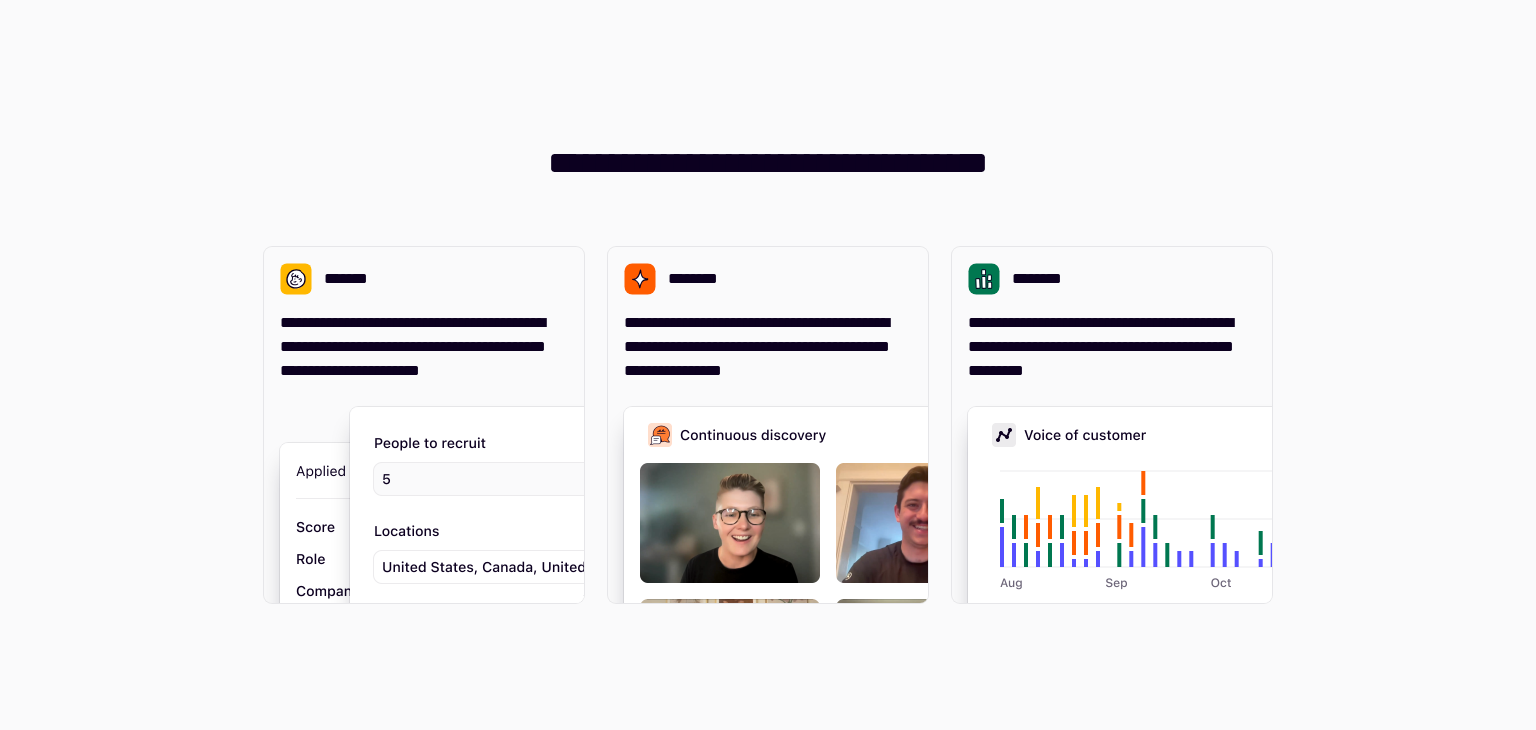scroll, scrollTop: 0, scrollLeft: 0, axis: both 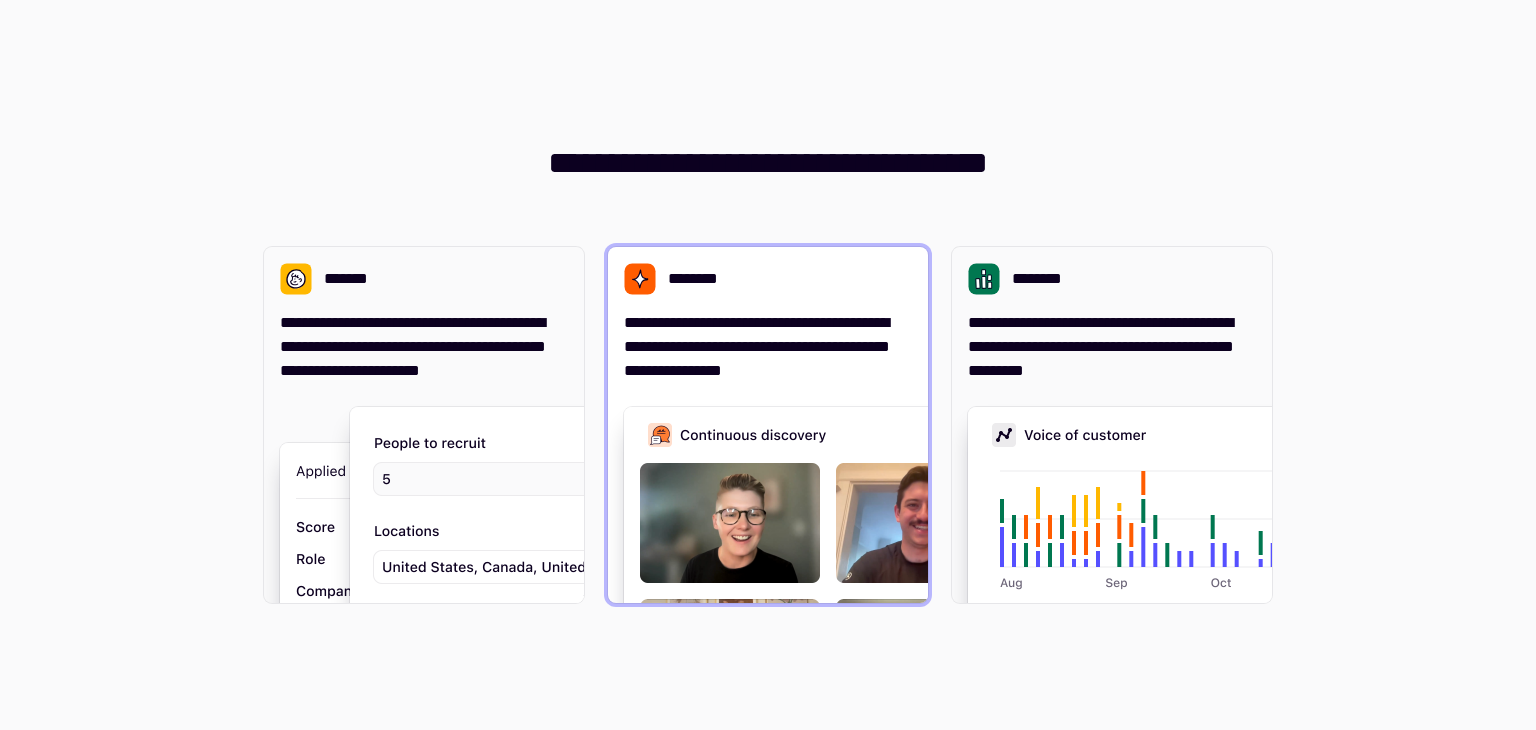 click on "**********" at bounding box center [768, 347] 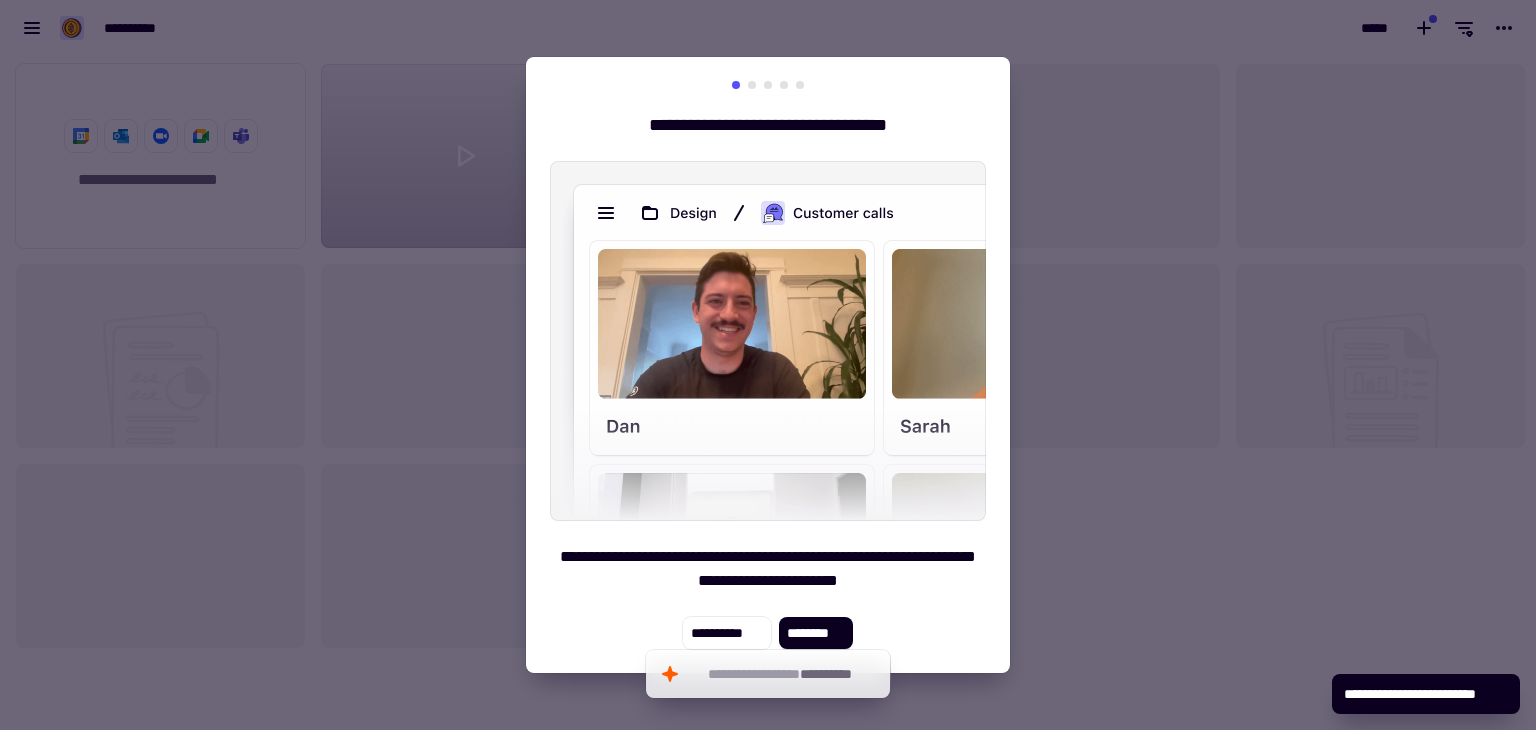 scroll, scrollTop: 16, scrollLeft: 16, axis: both 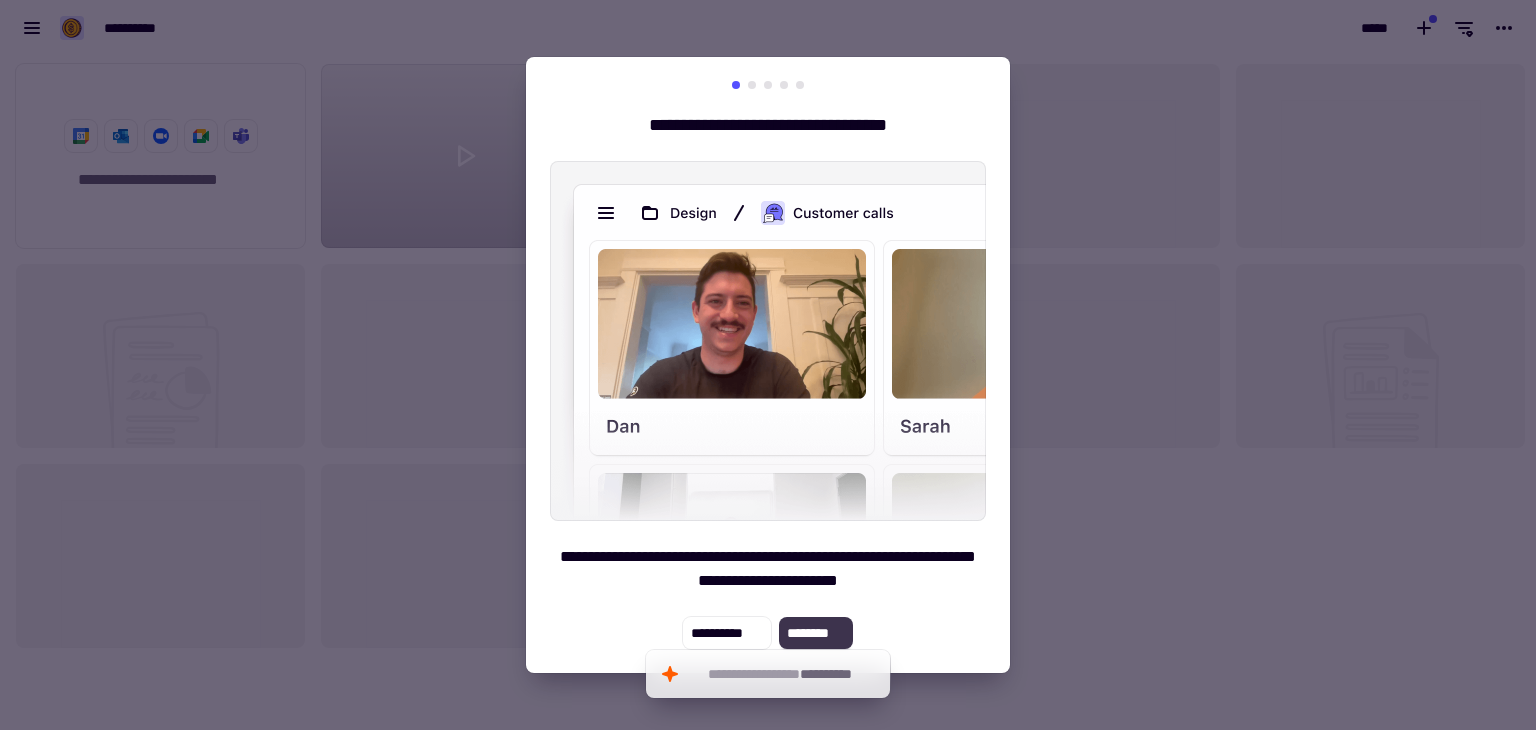 click on "********" 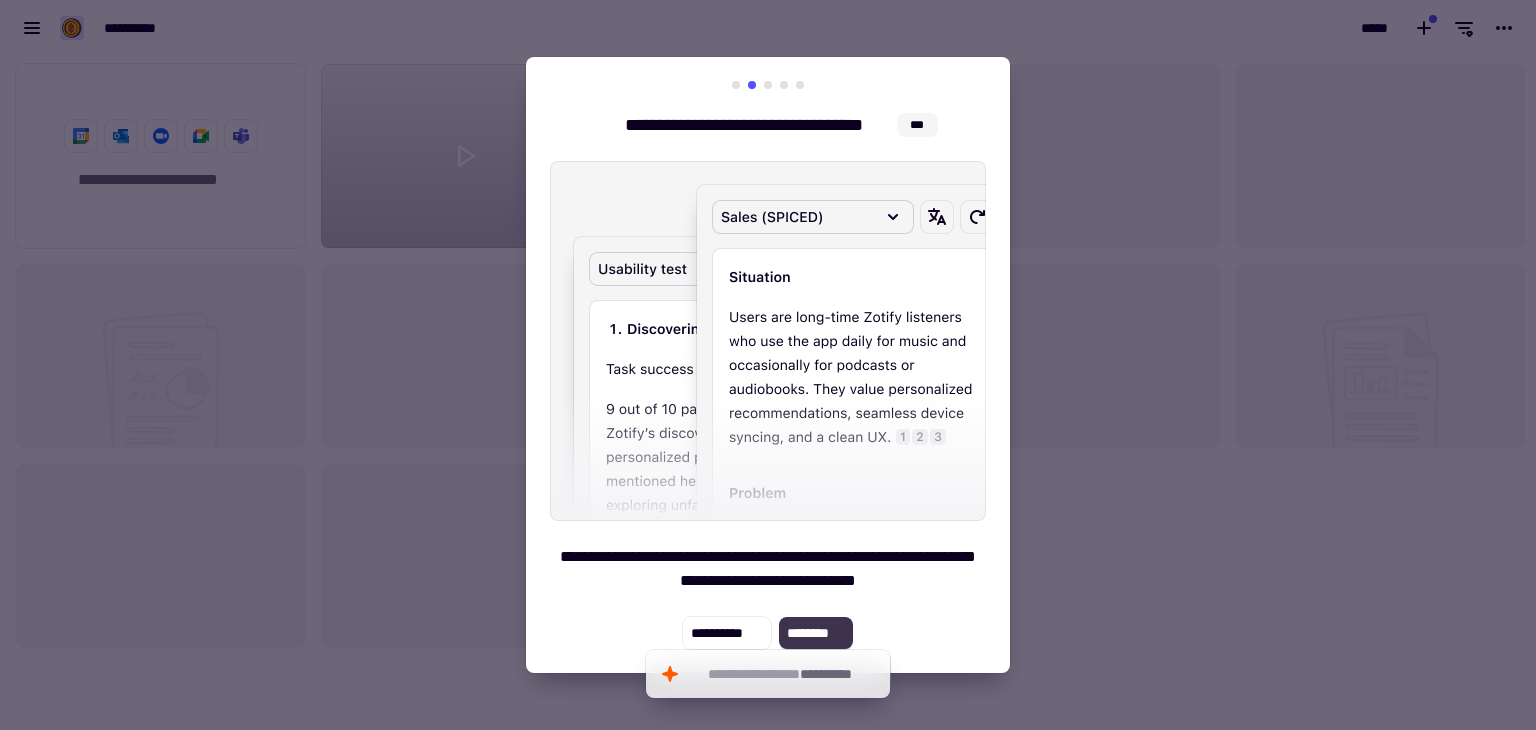 click on "********" 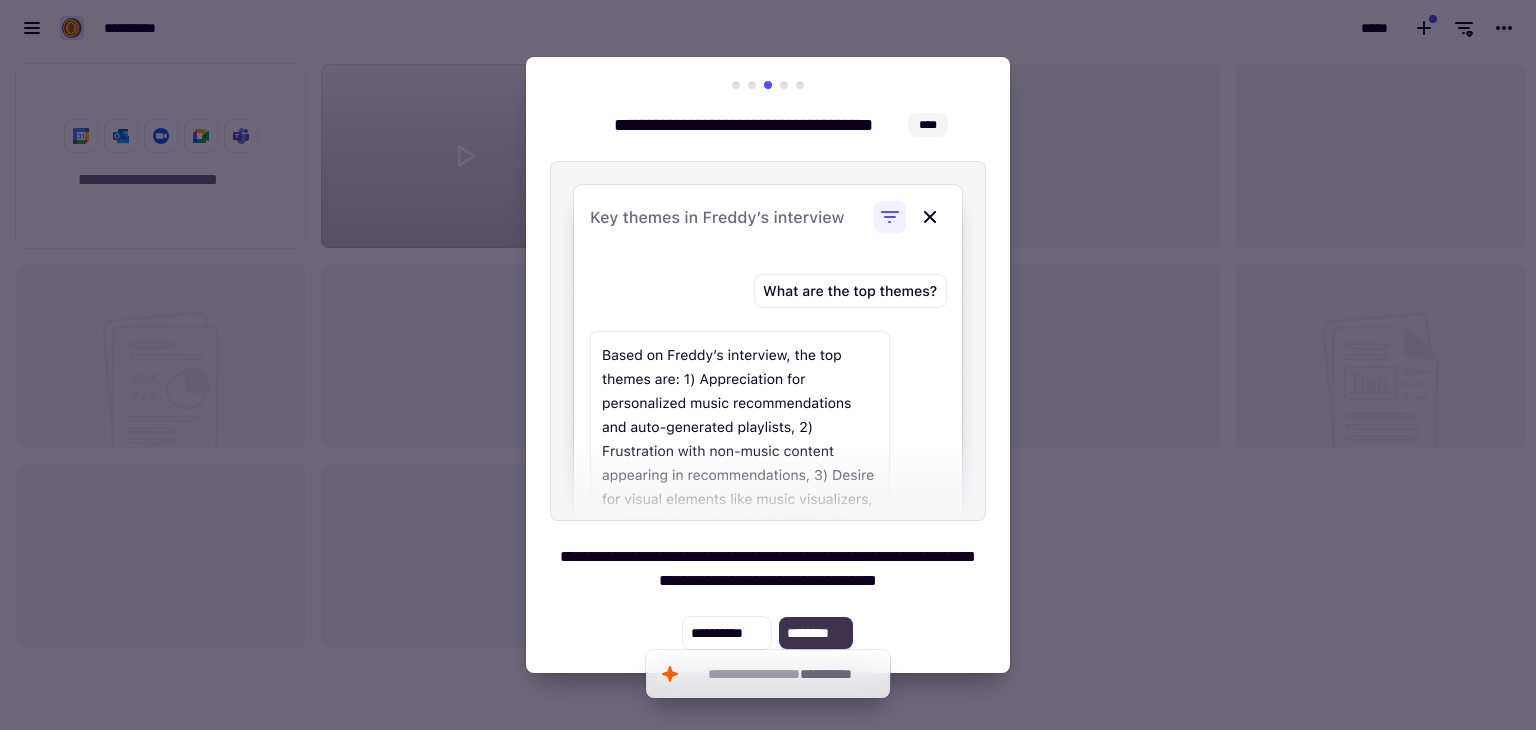 click on "********" 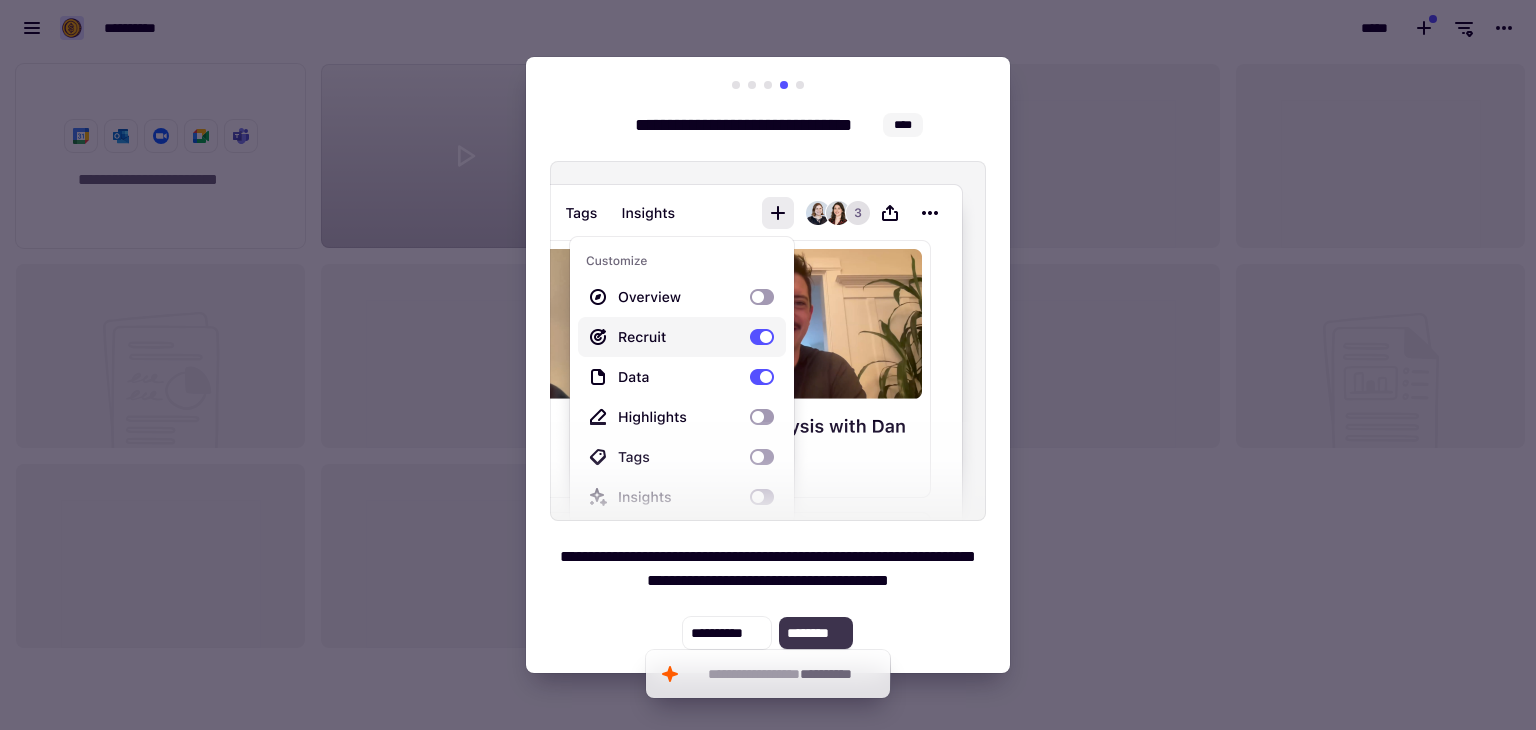click on "********" 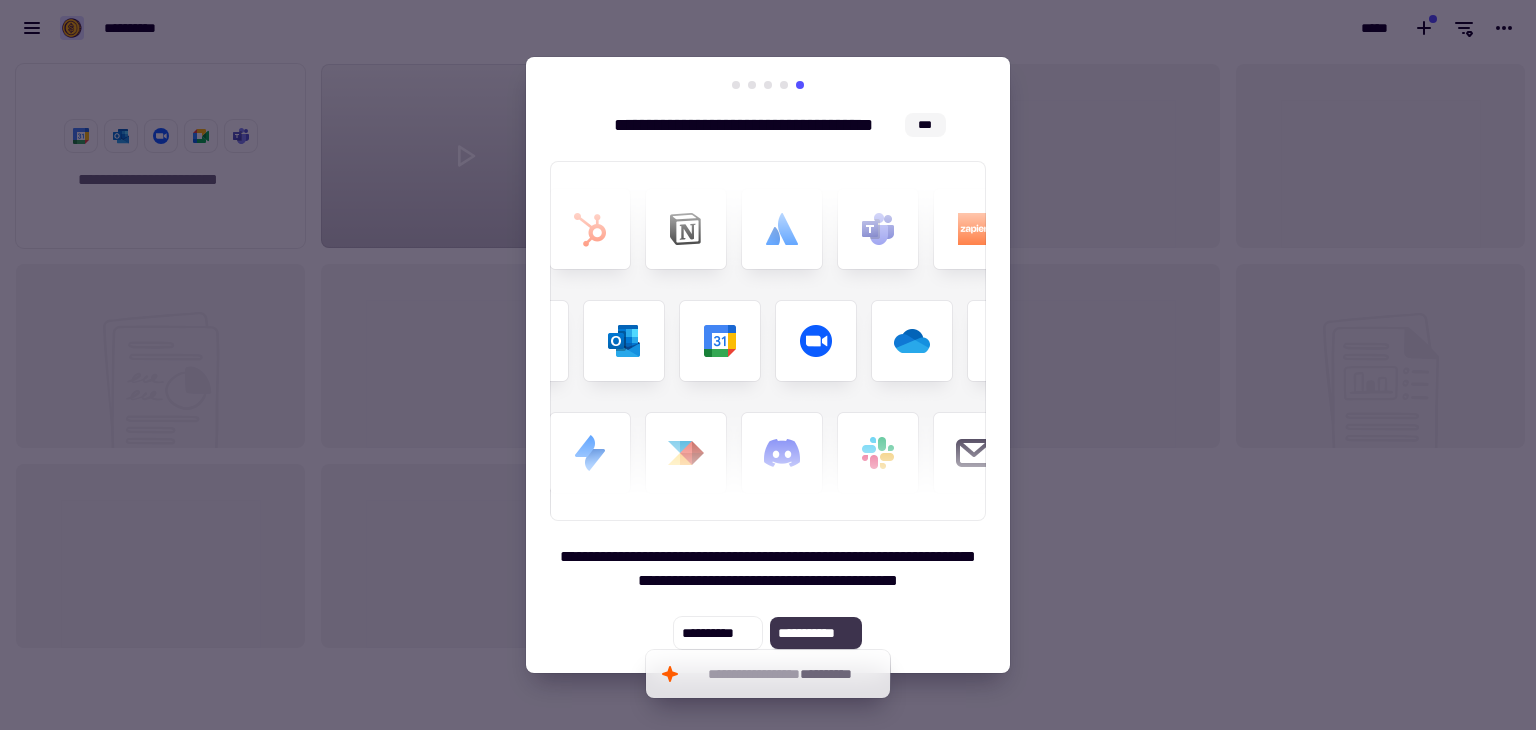 click on "**********" 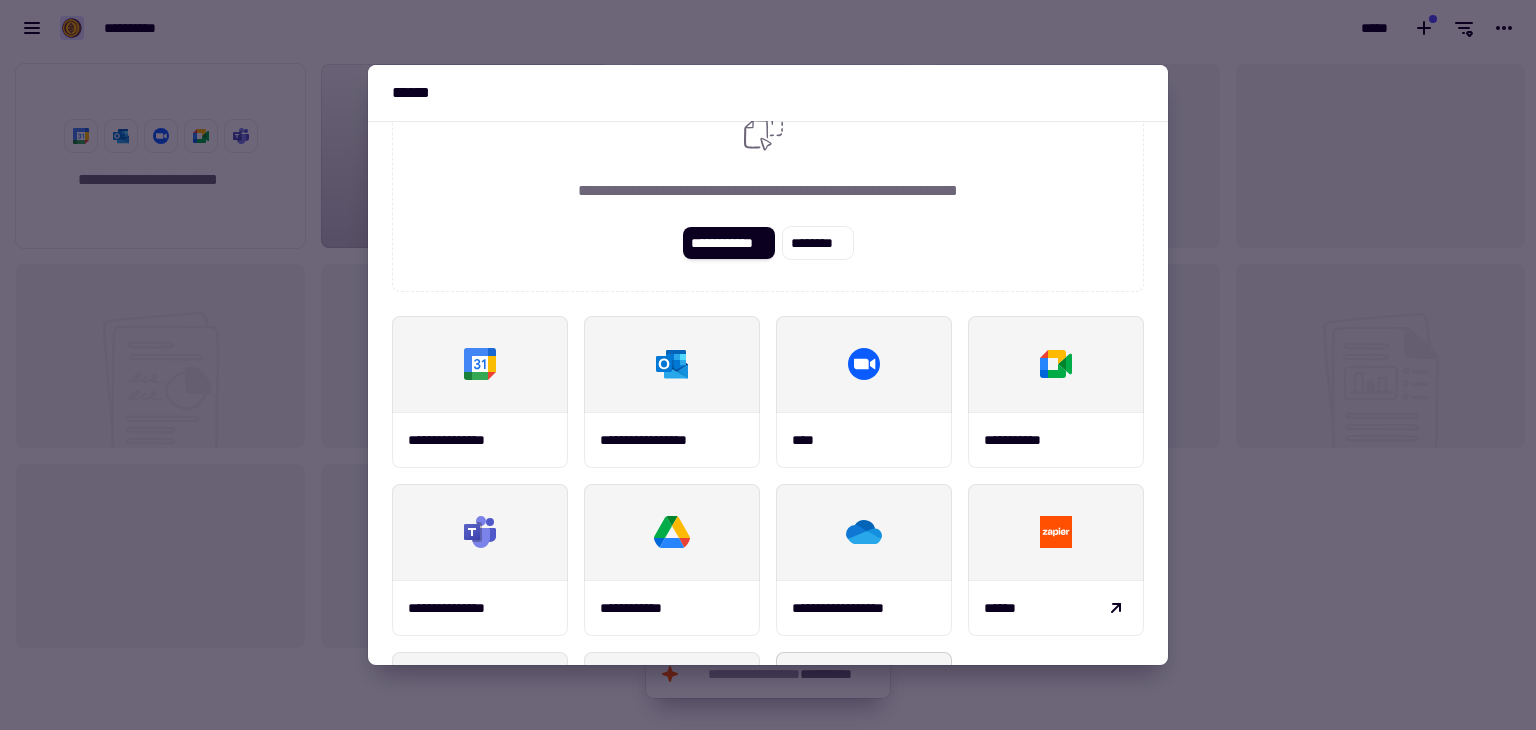 scroll, scrollTop: 0, scrollLeft: 0, axis: both 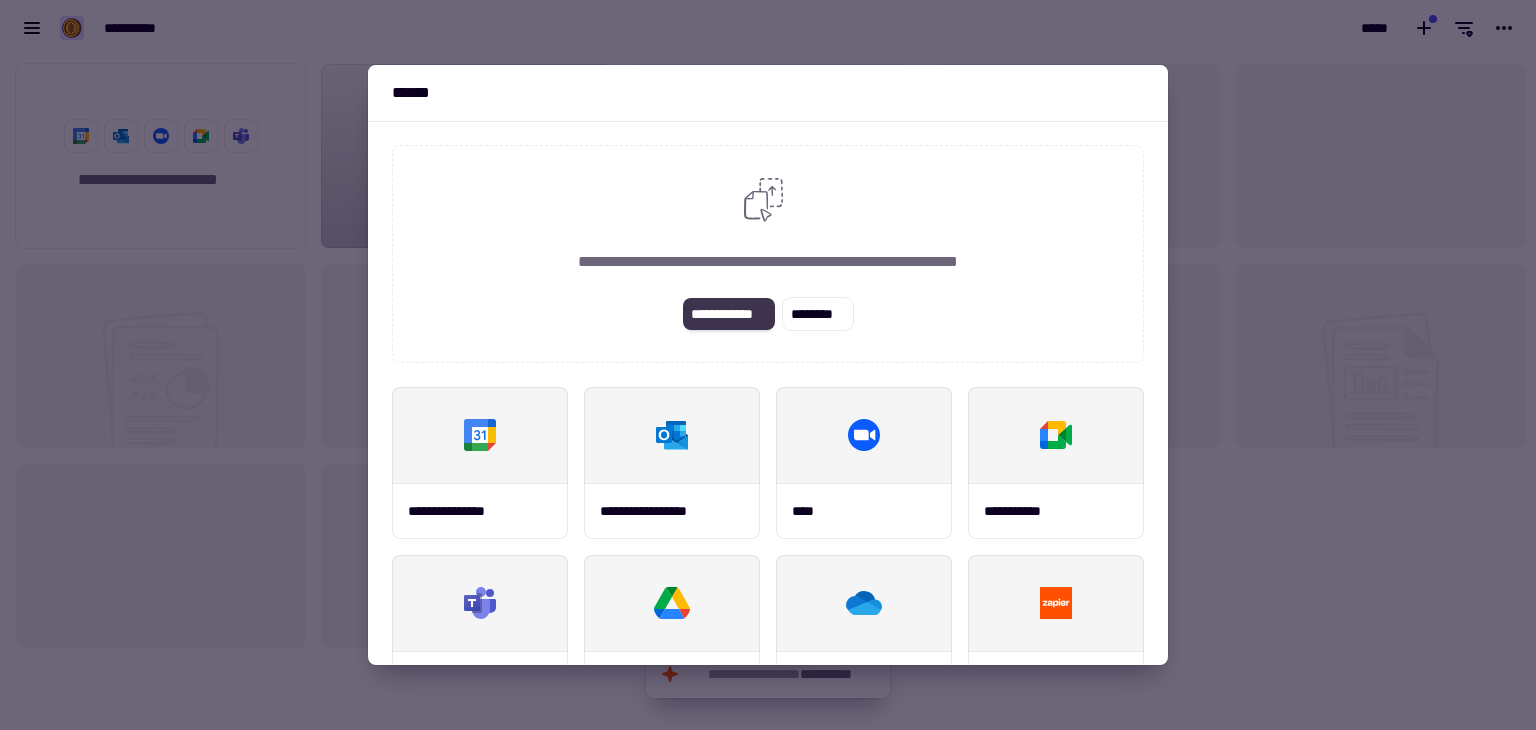 click on "**********" 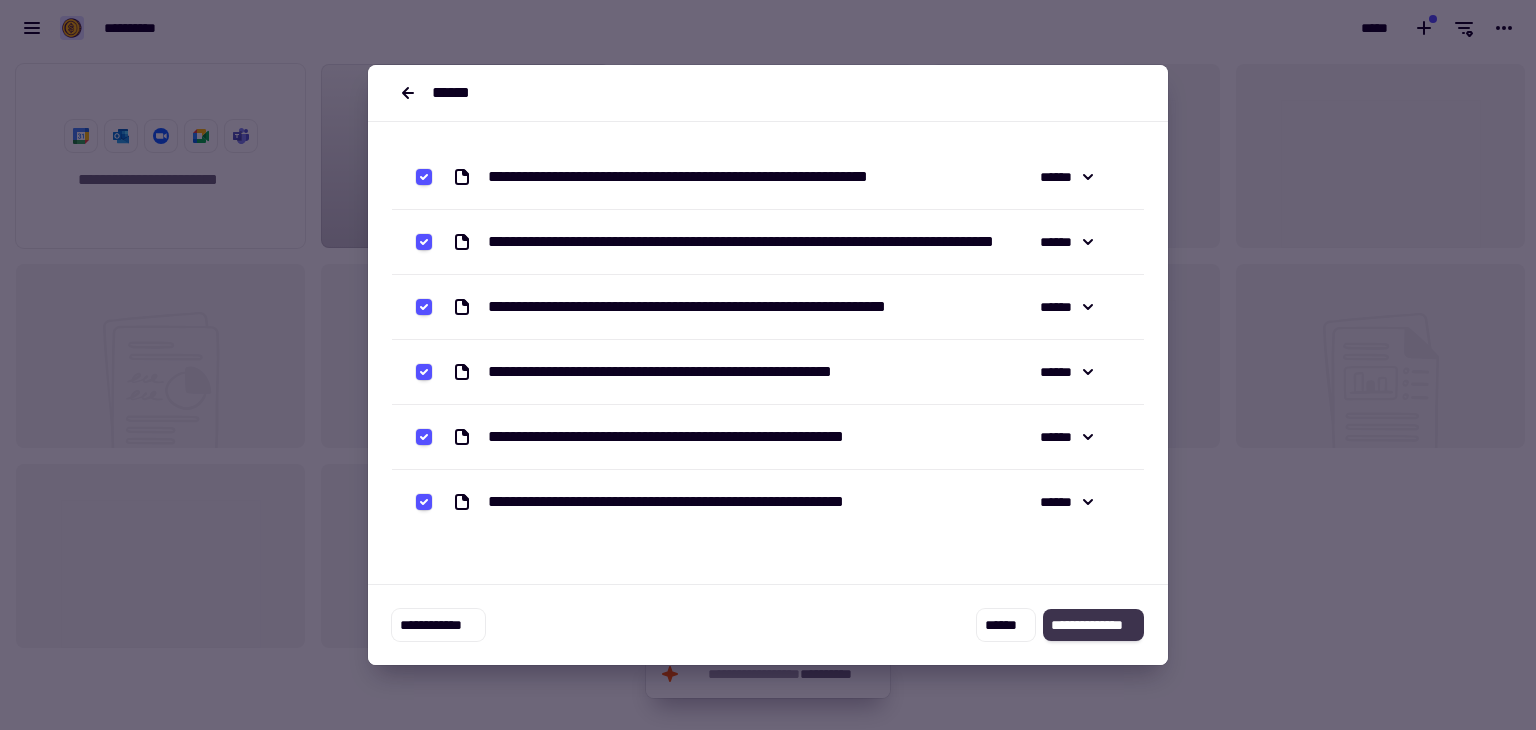 click on "**********" 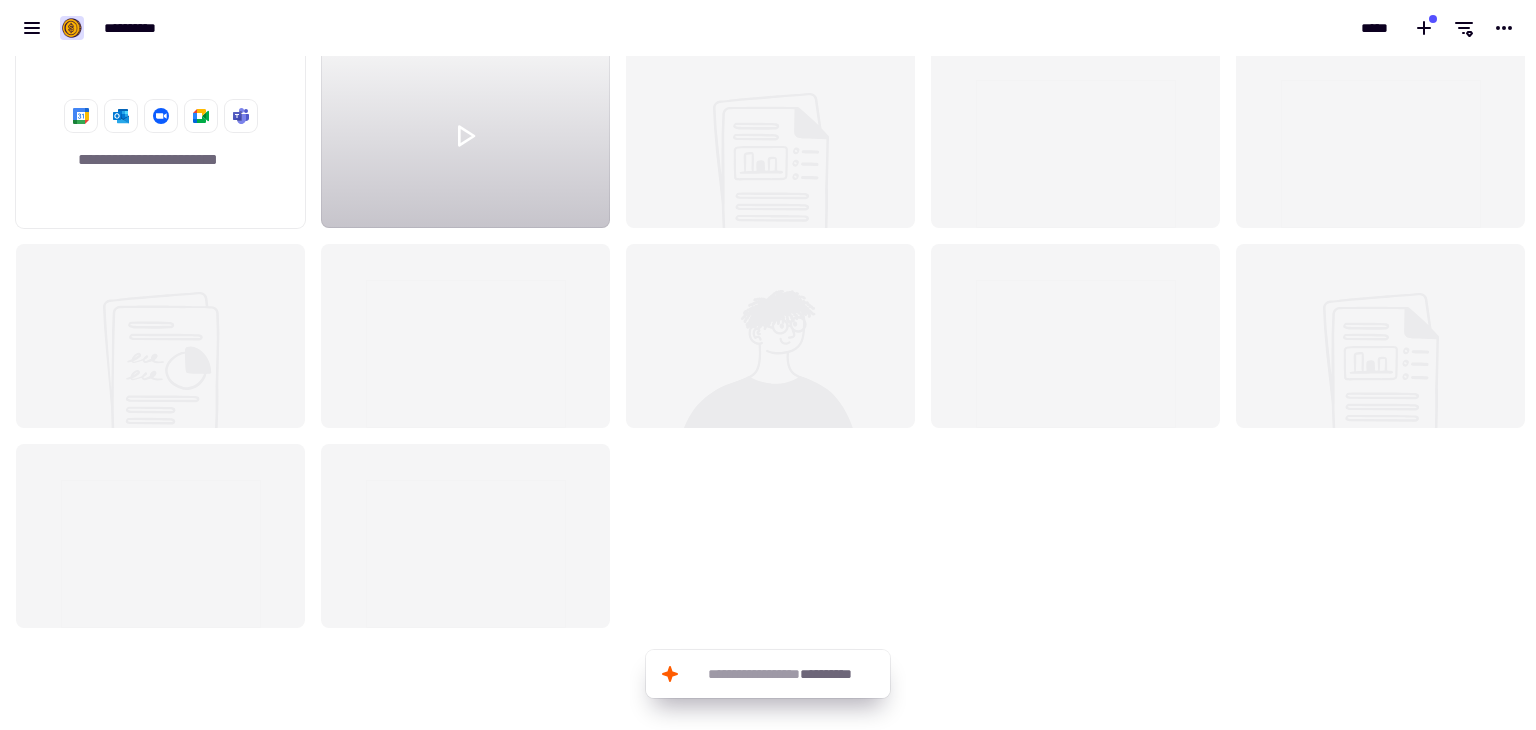 scroll, scrollTop: 0, scrollLeft: 0, axis: both 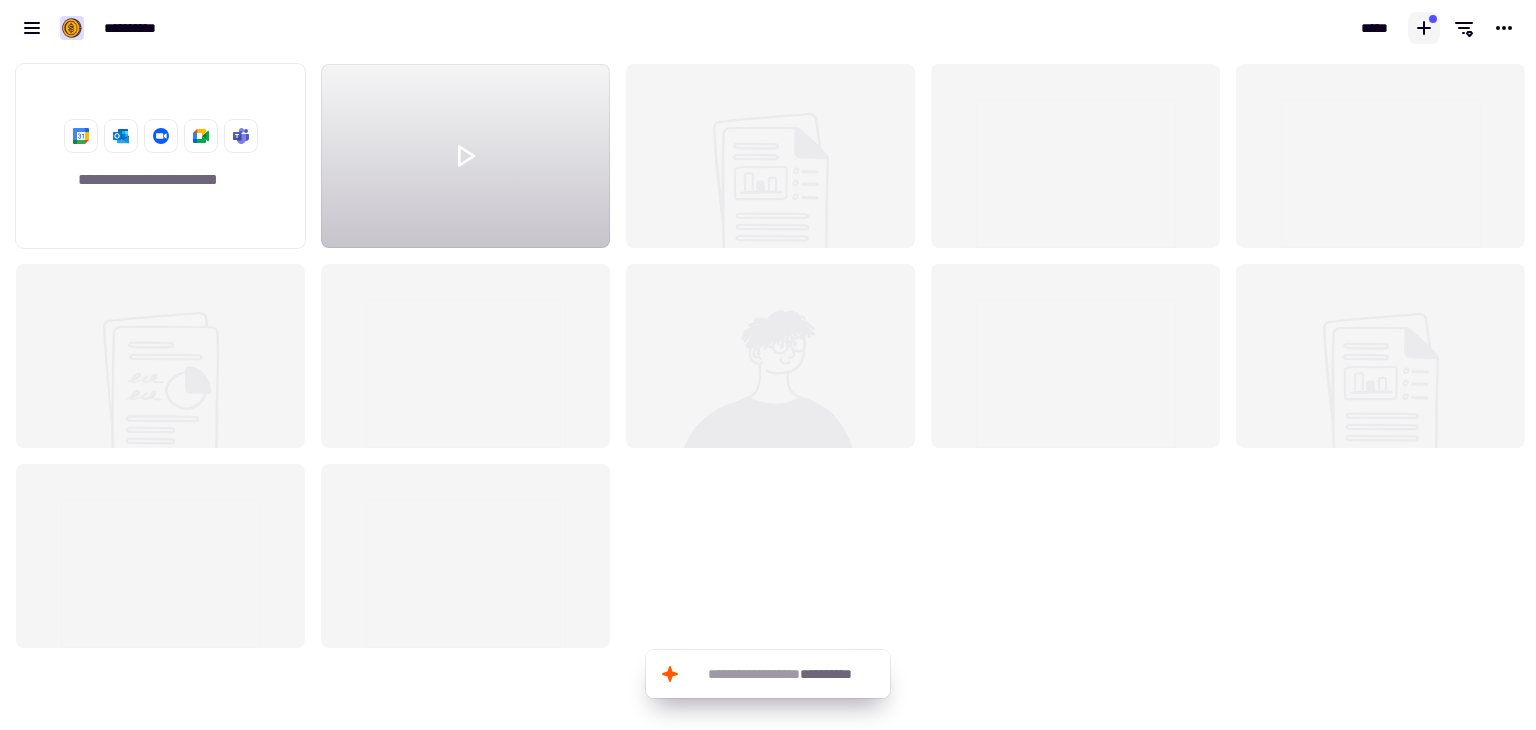 click 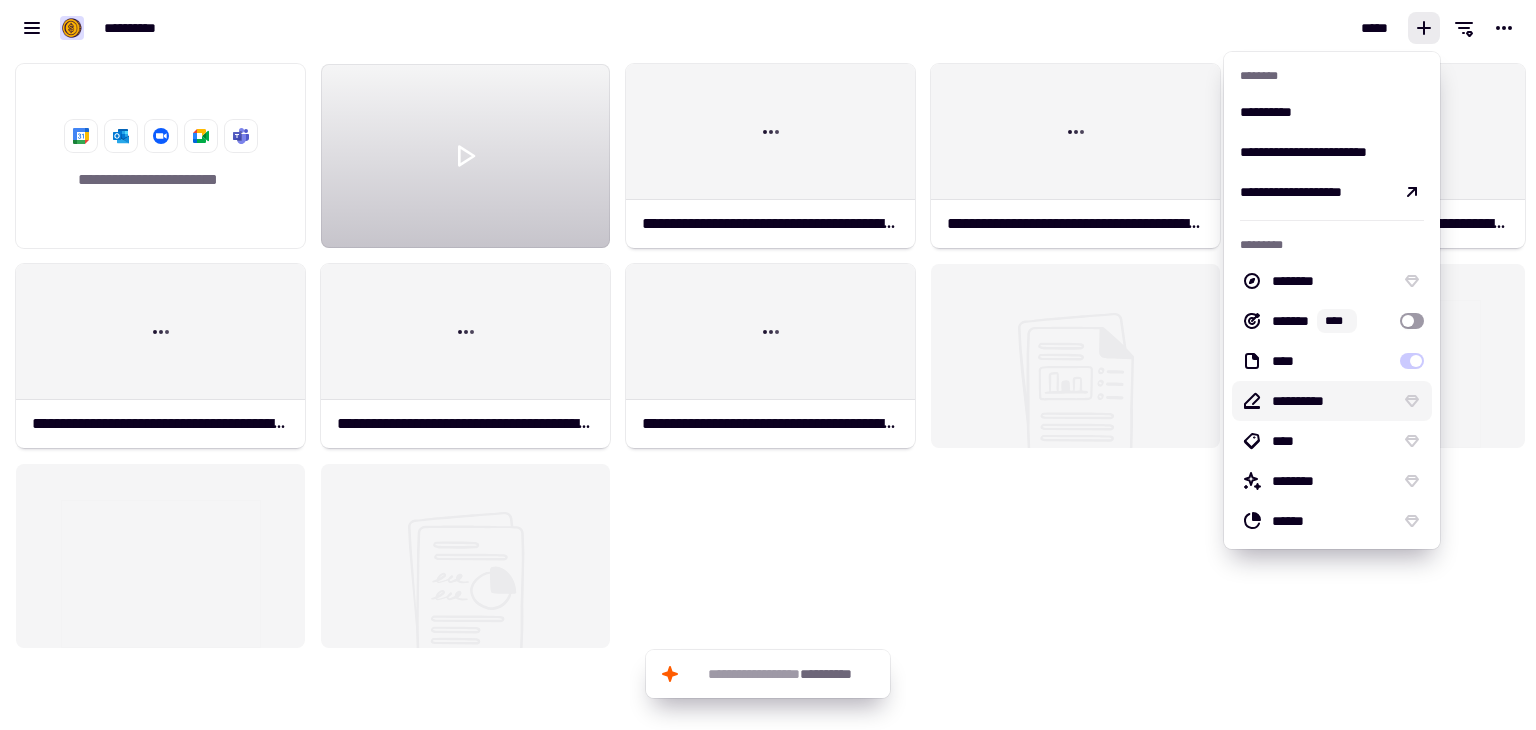 click on "**********" 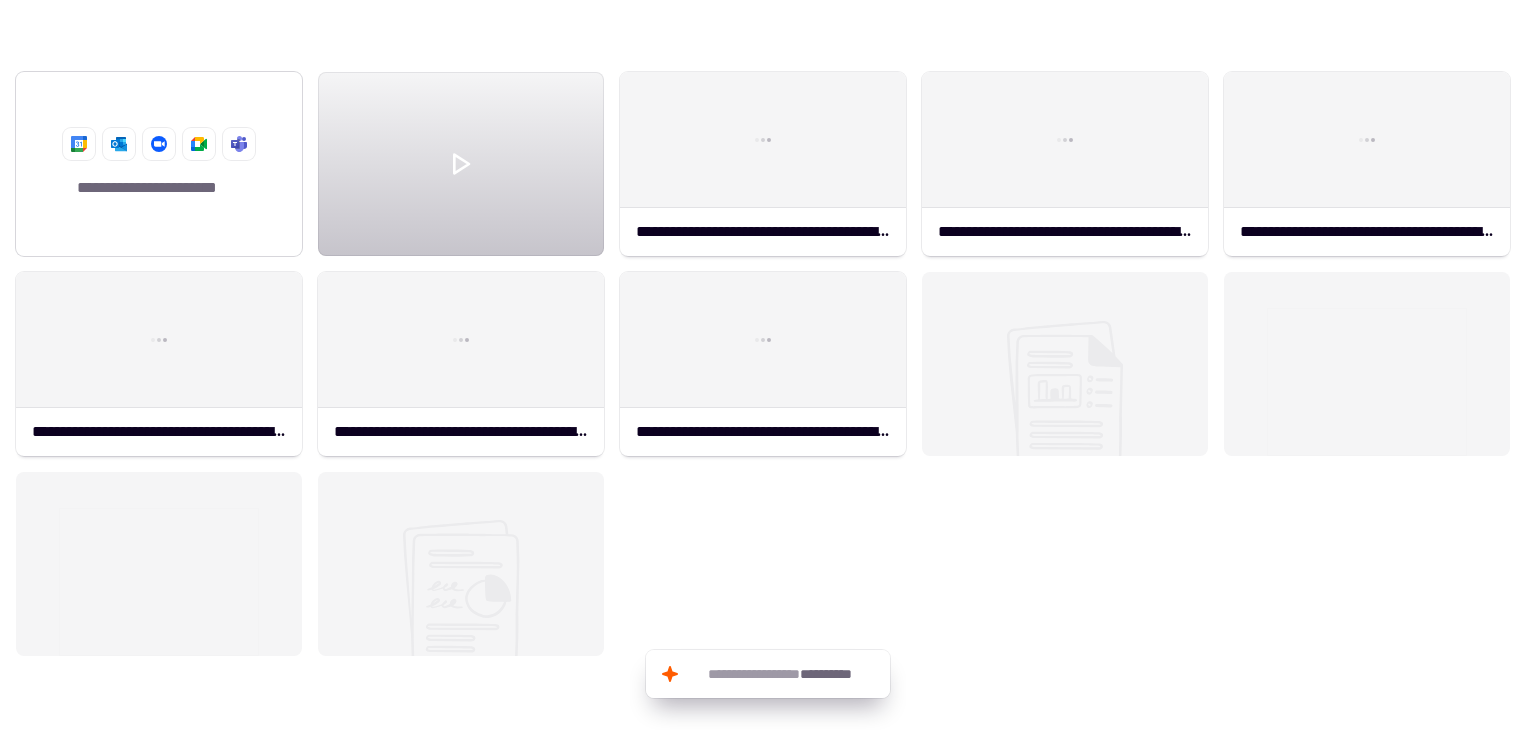 scroll, scrollTop: 658, scrollLeft: 1505, axis: both 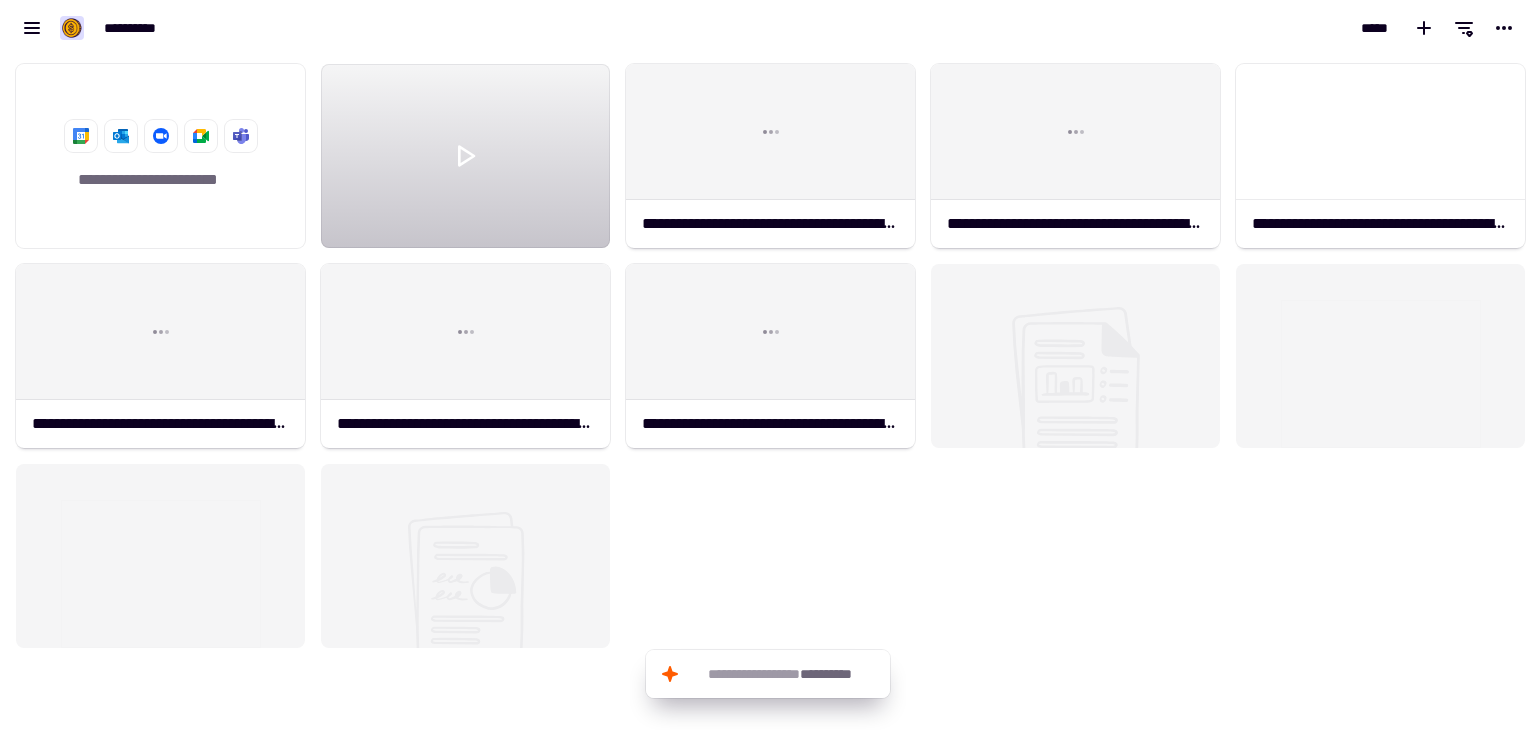 click 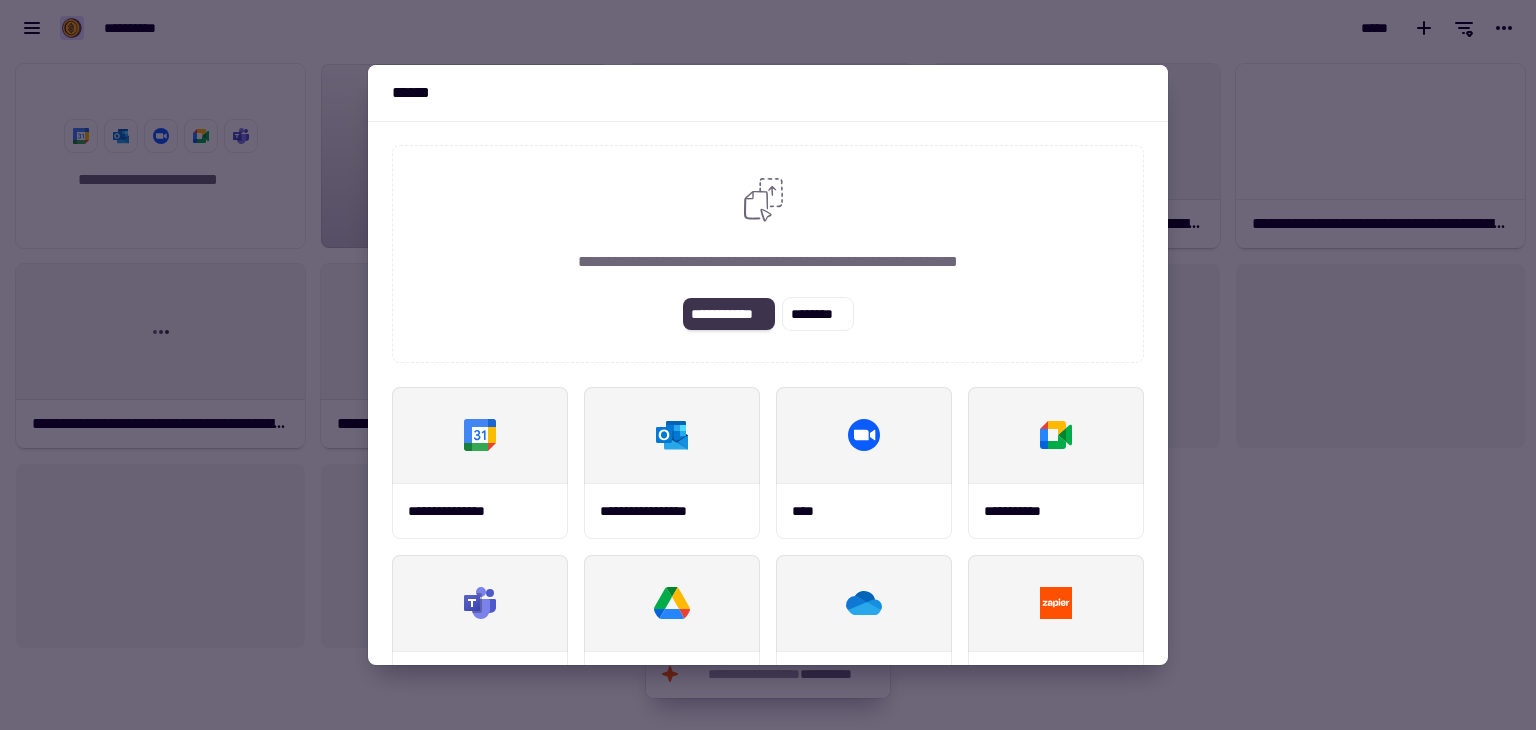 click on "**********" 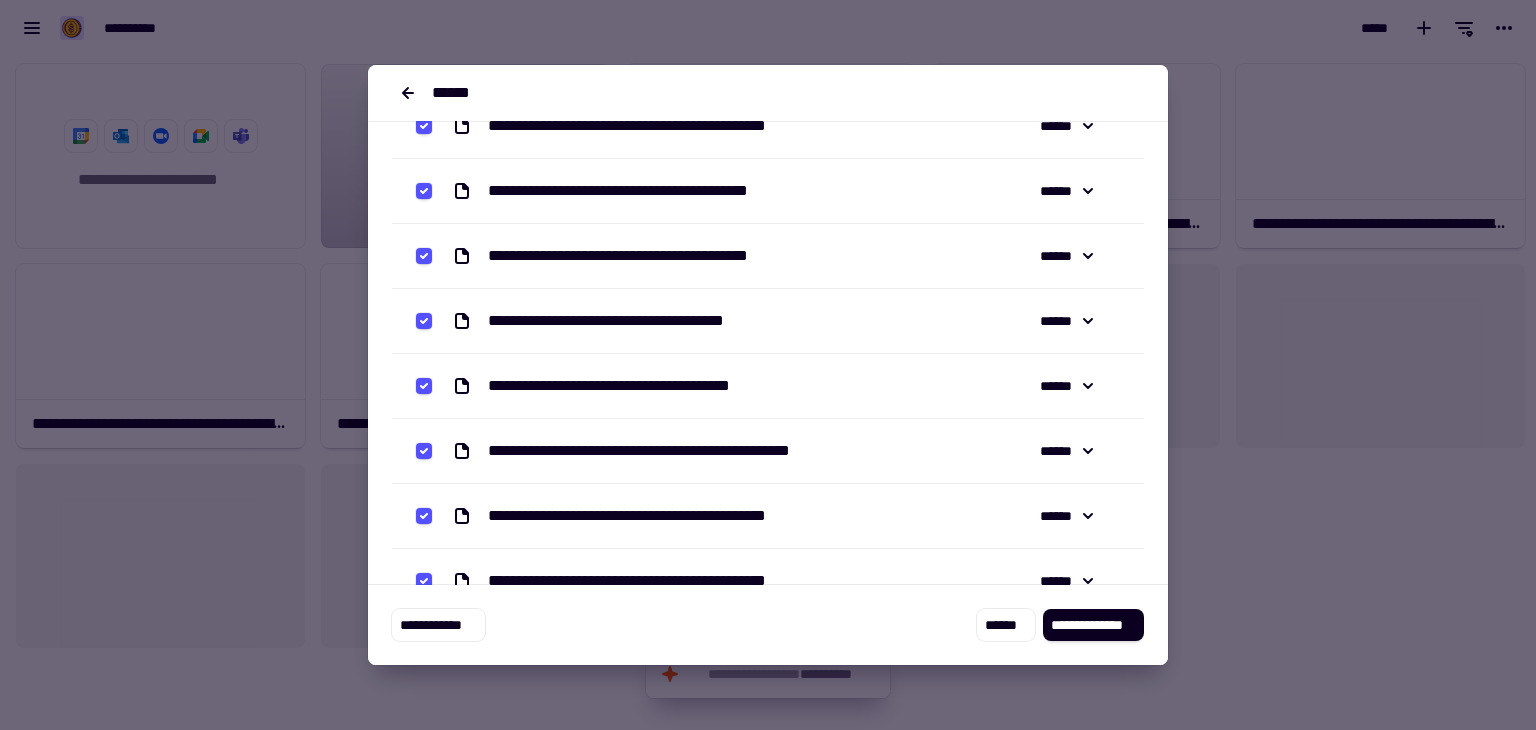 scroll, scrollTop: 80, scrollLeft: 0, axis: vertical 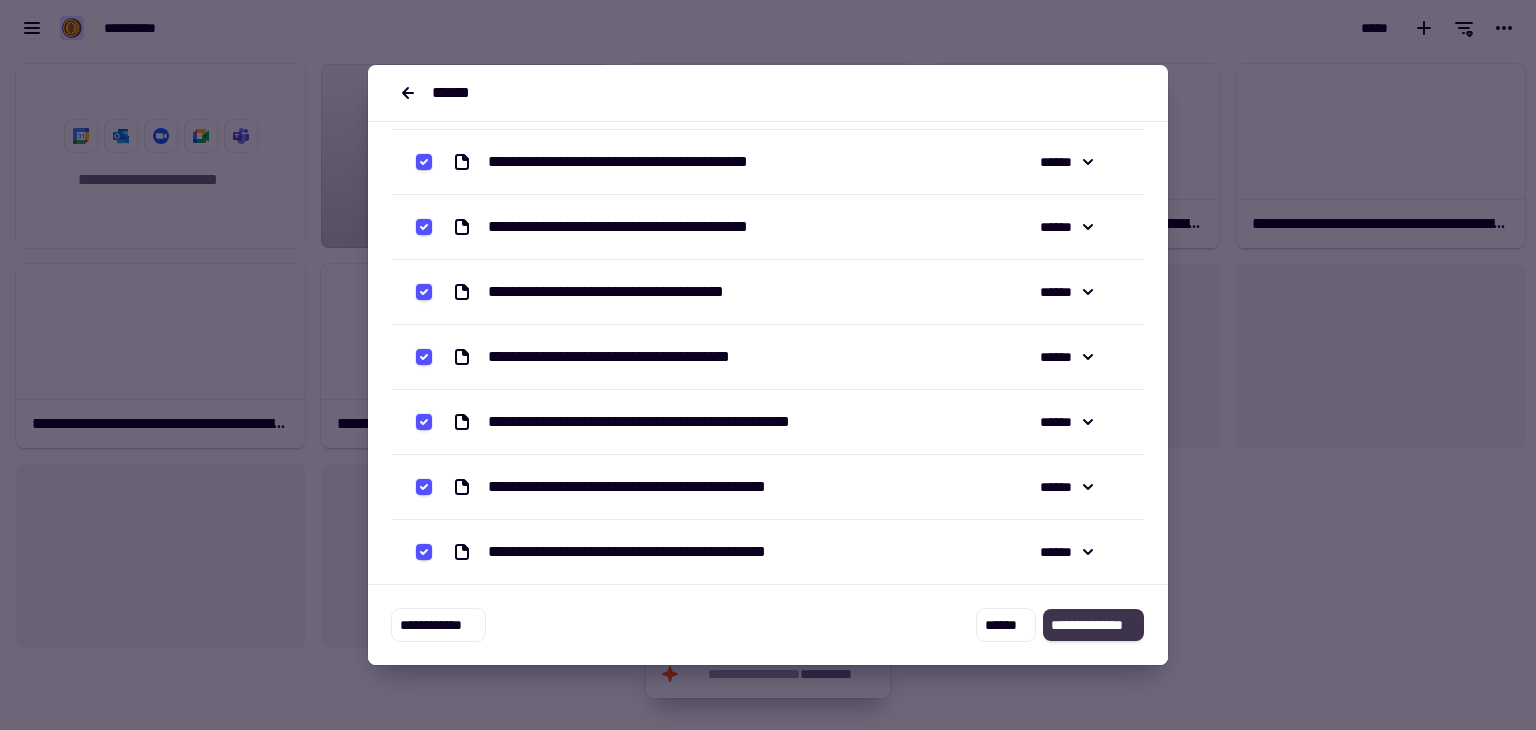 click on "**********" 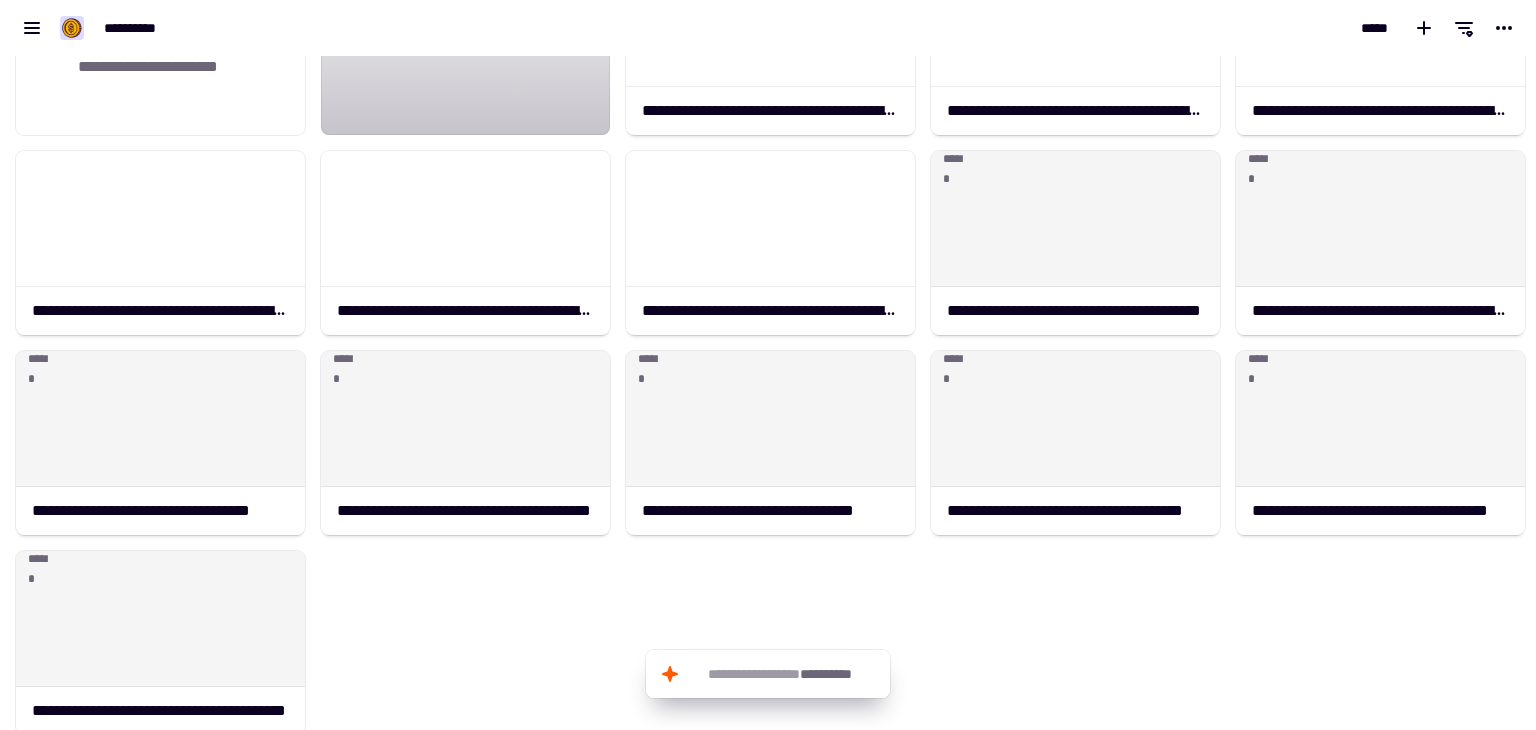 scroll, scrollTop: 0, scrollLeft: 0, axis: both 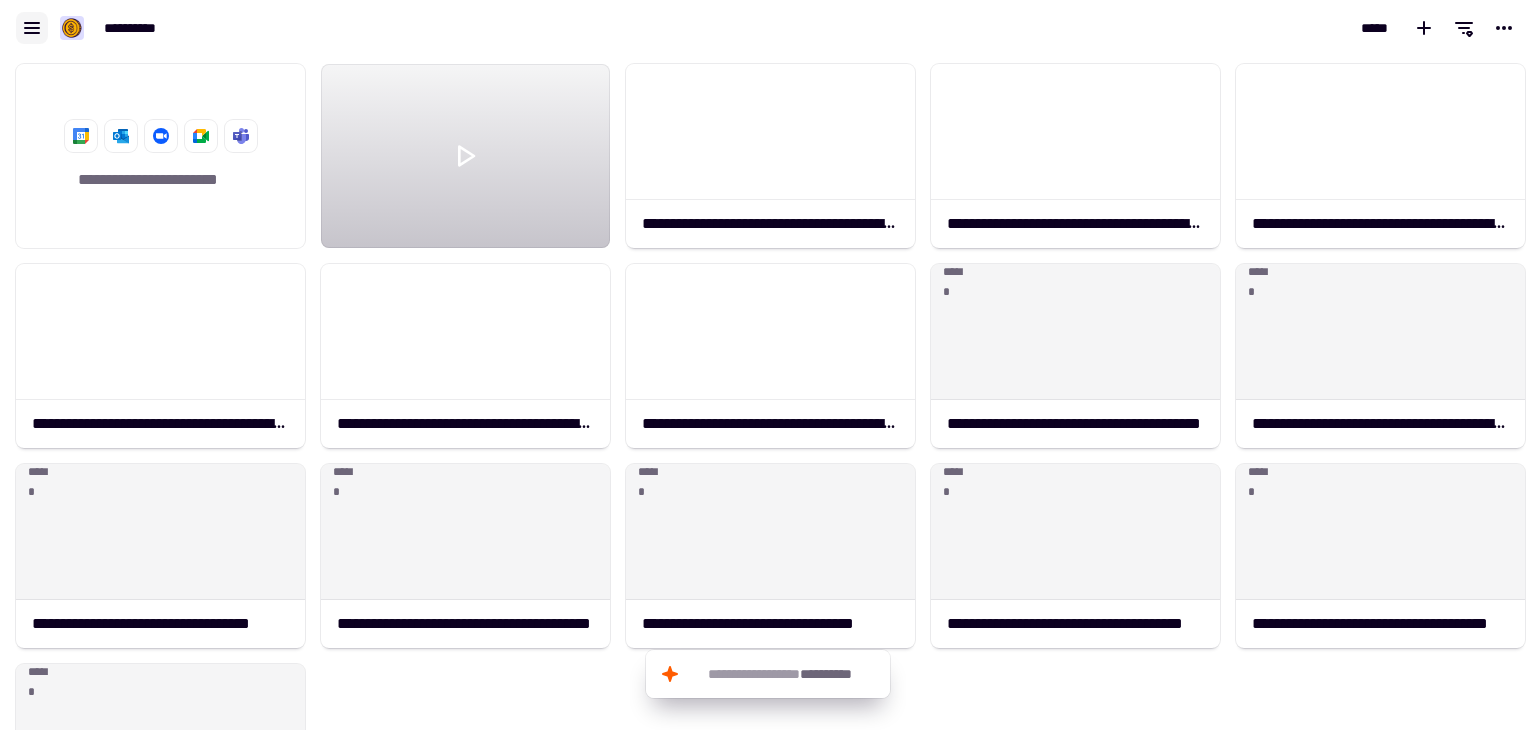 click 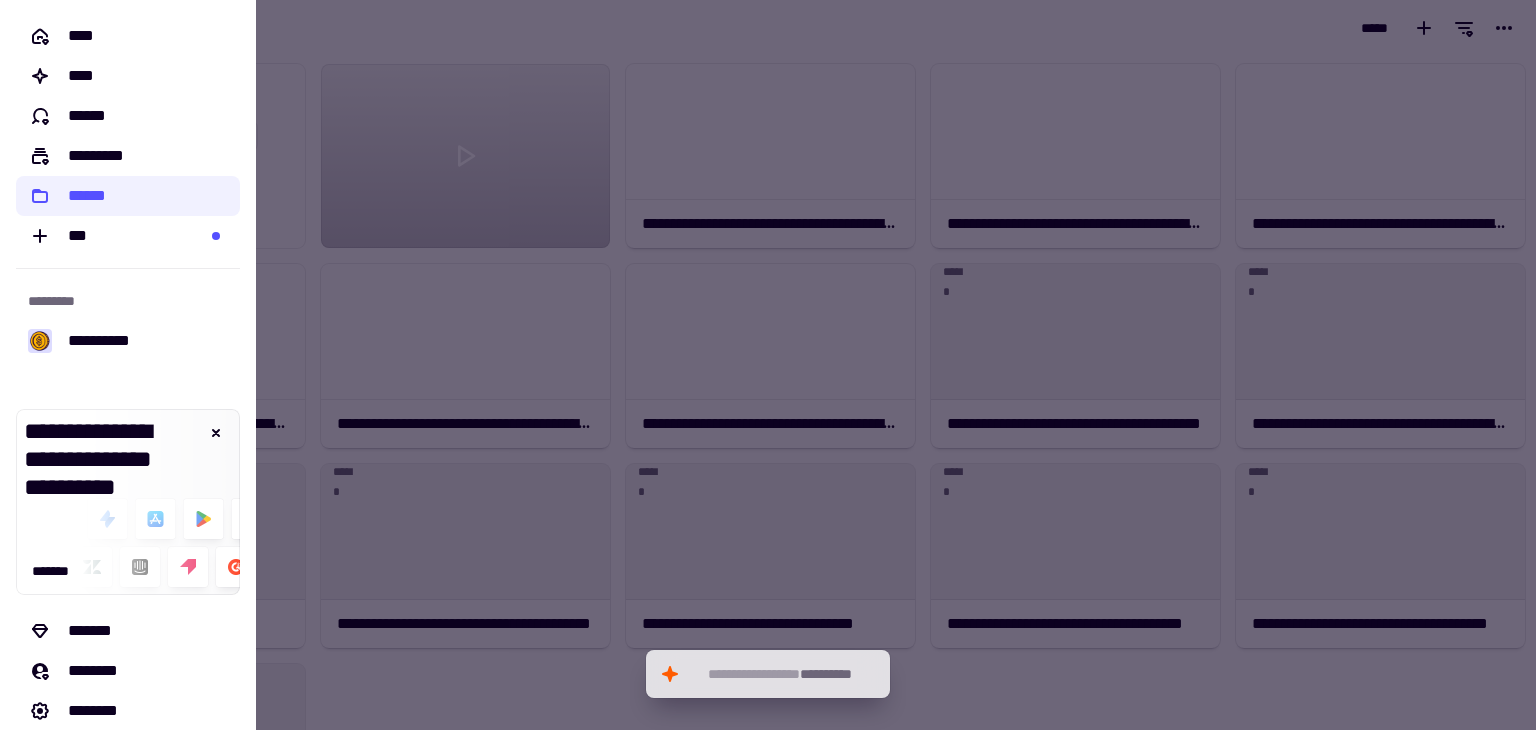 click at bounding box center (768, 365) 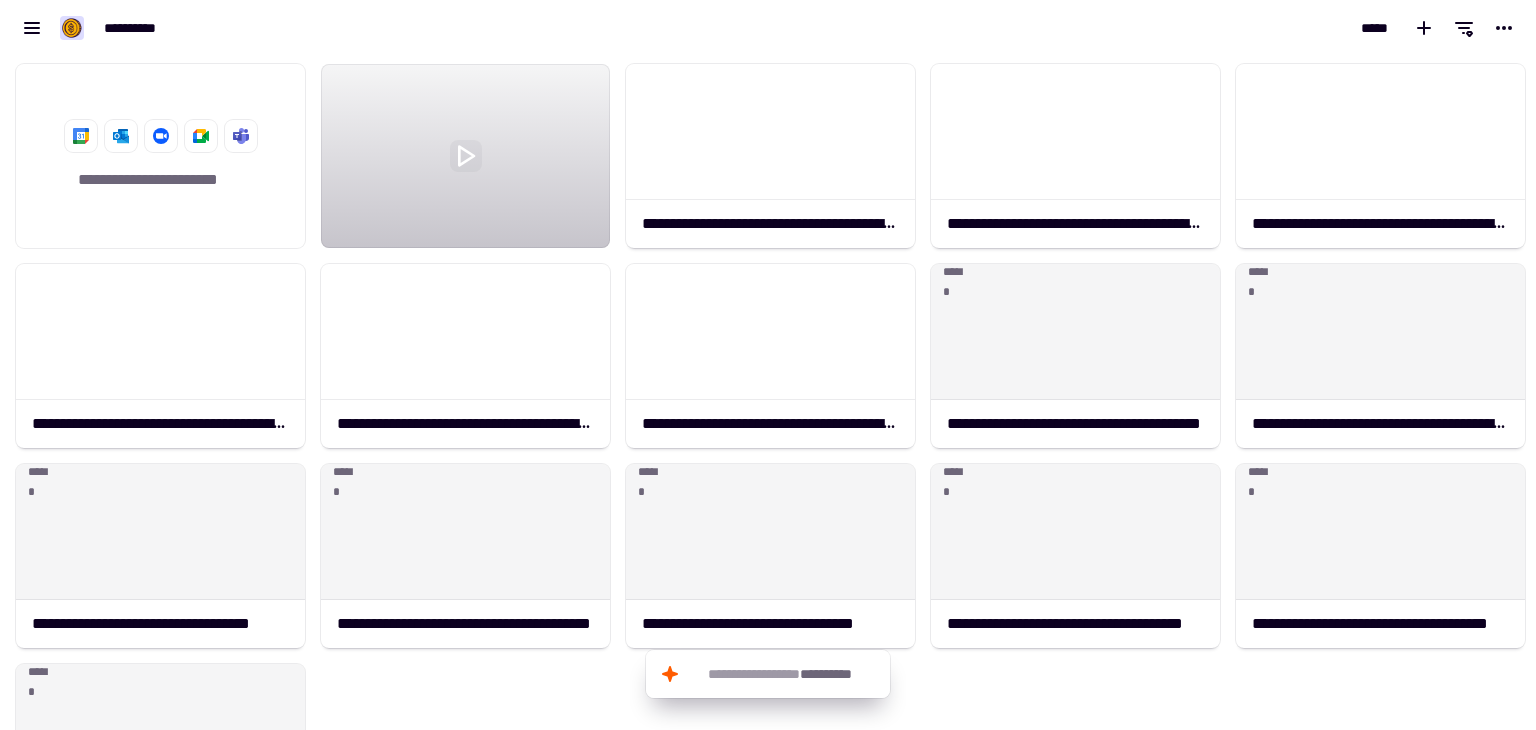click 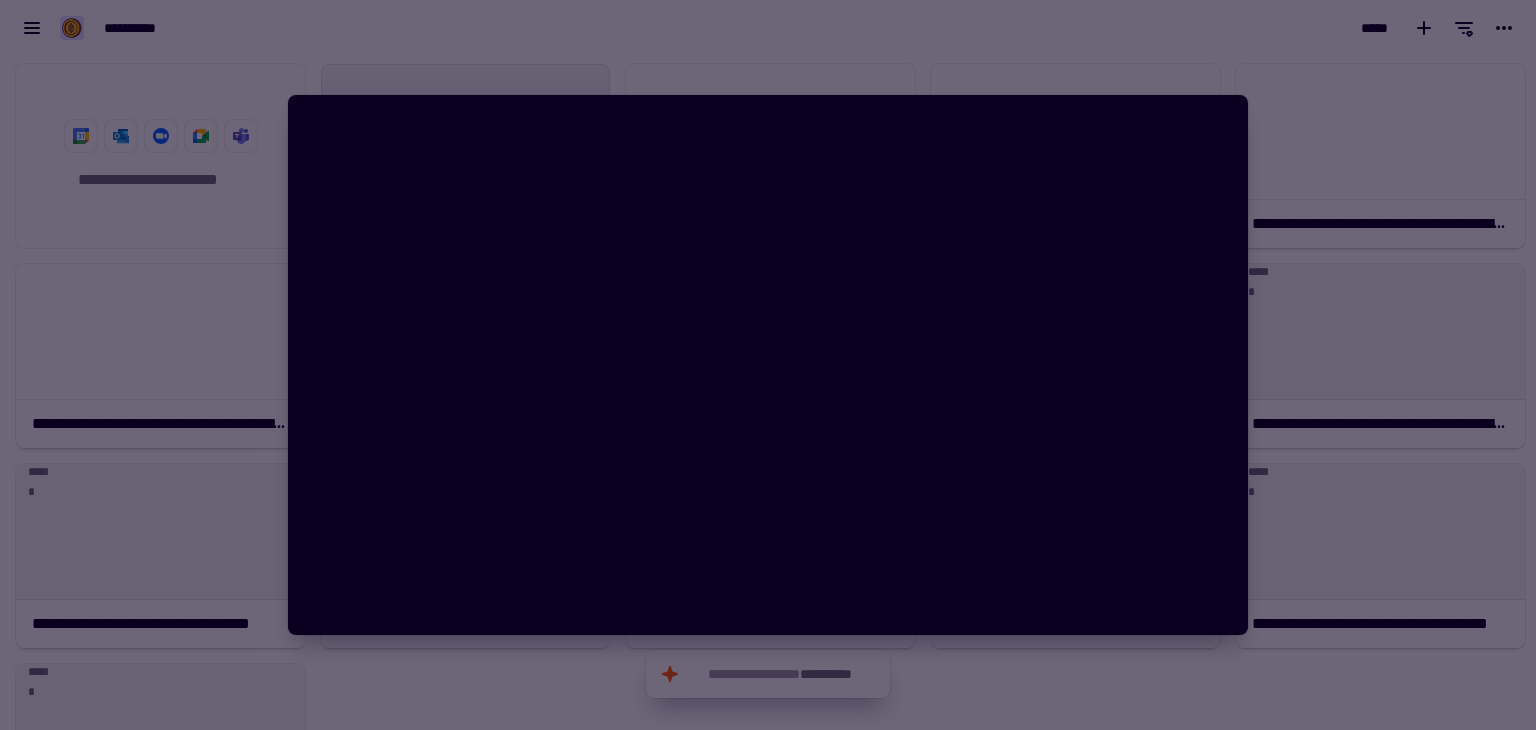 click at bounding box center [768, 365] 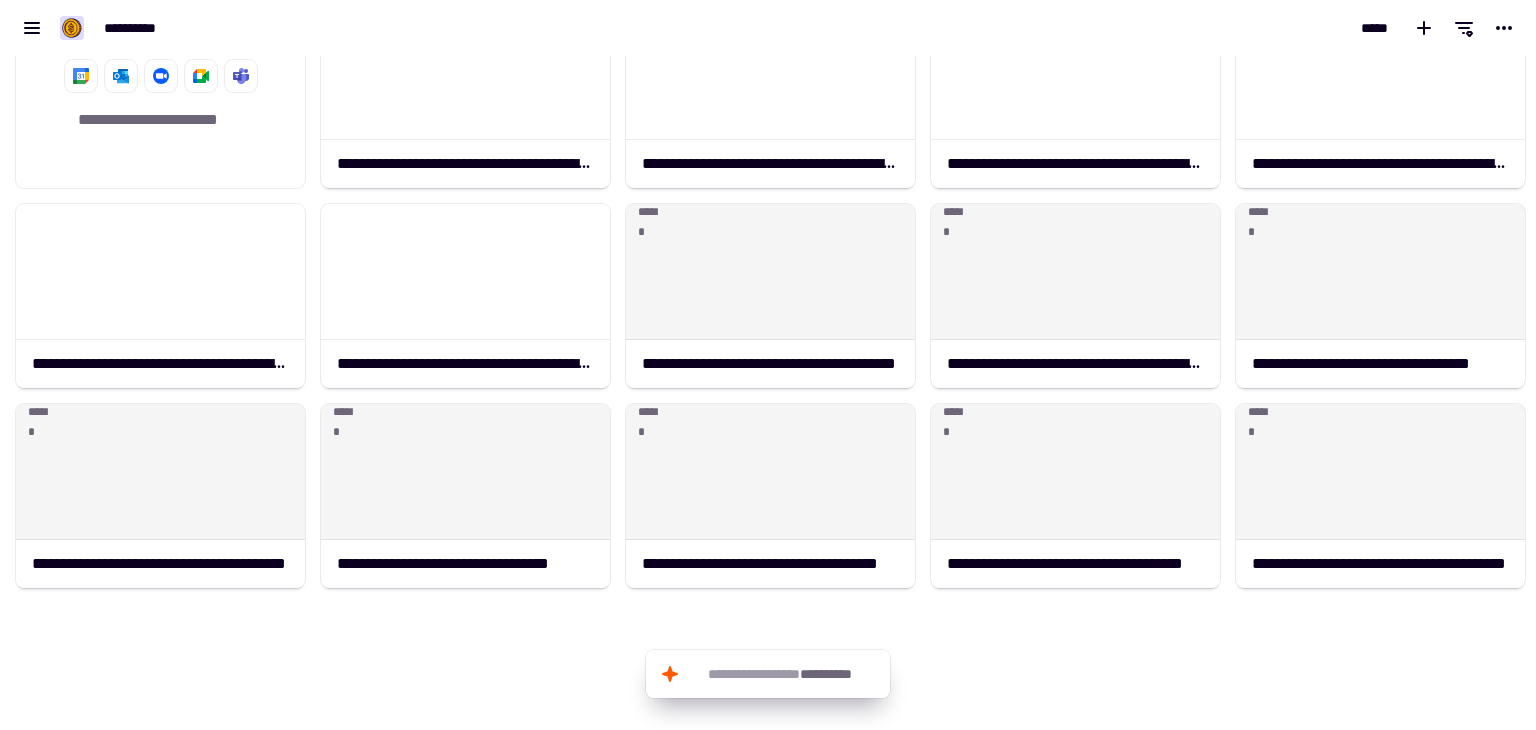 scroll, scrollTop: 0, scrollLeft: 0, axis: both 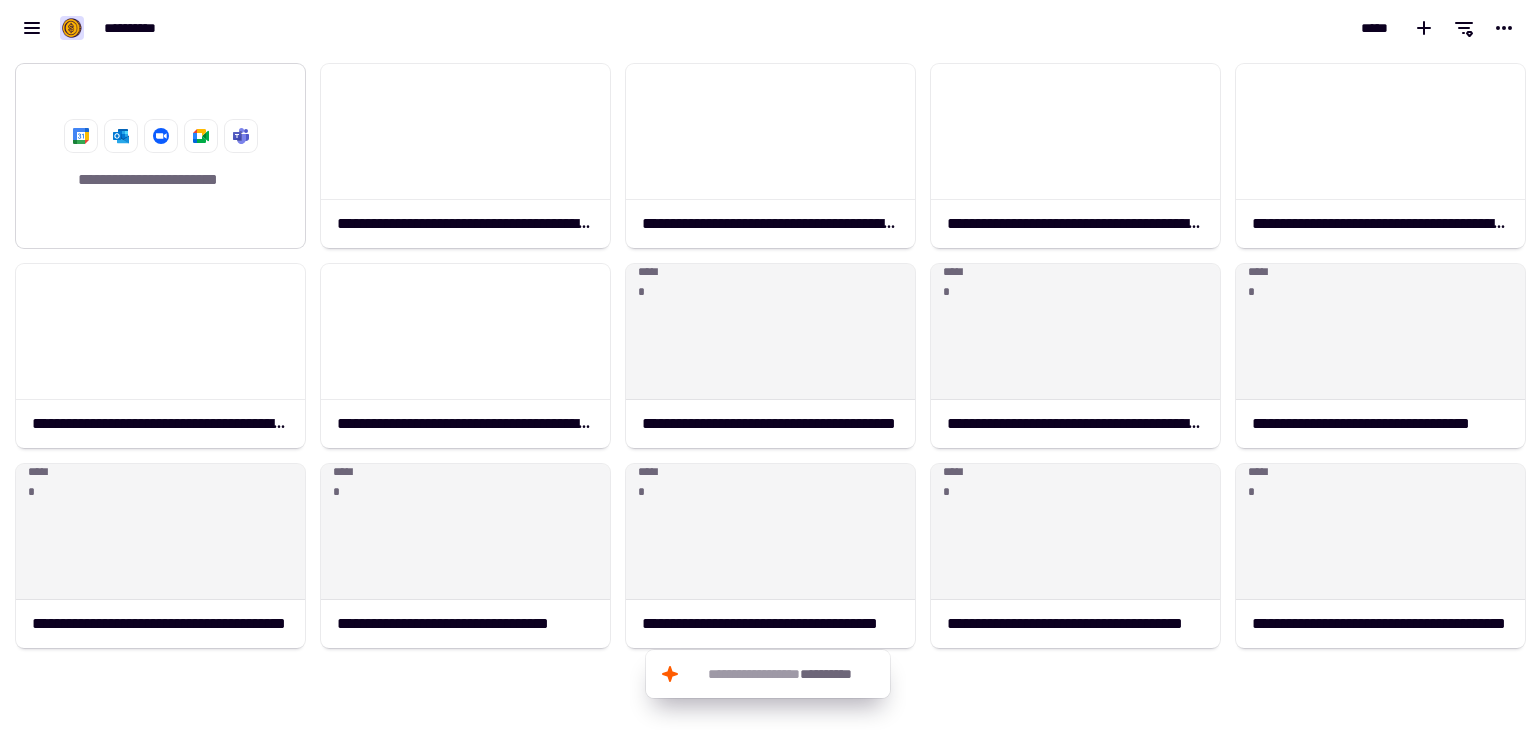 click on "**********" 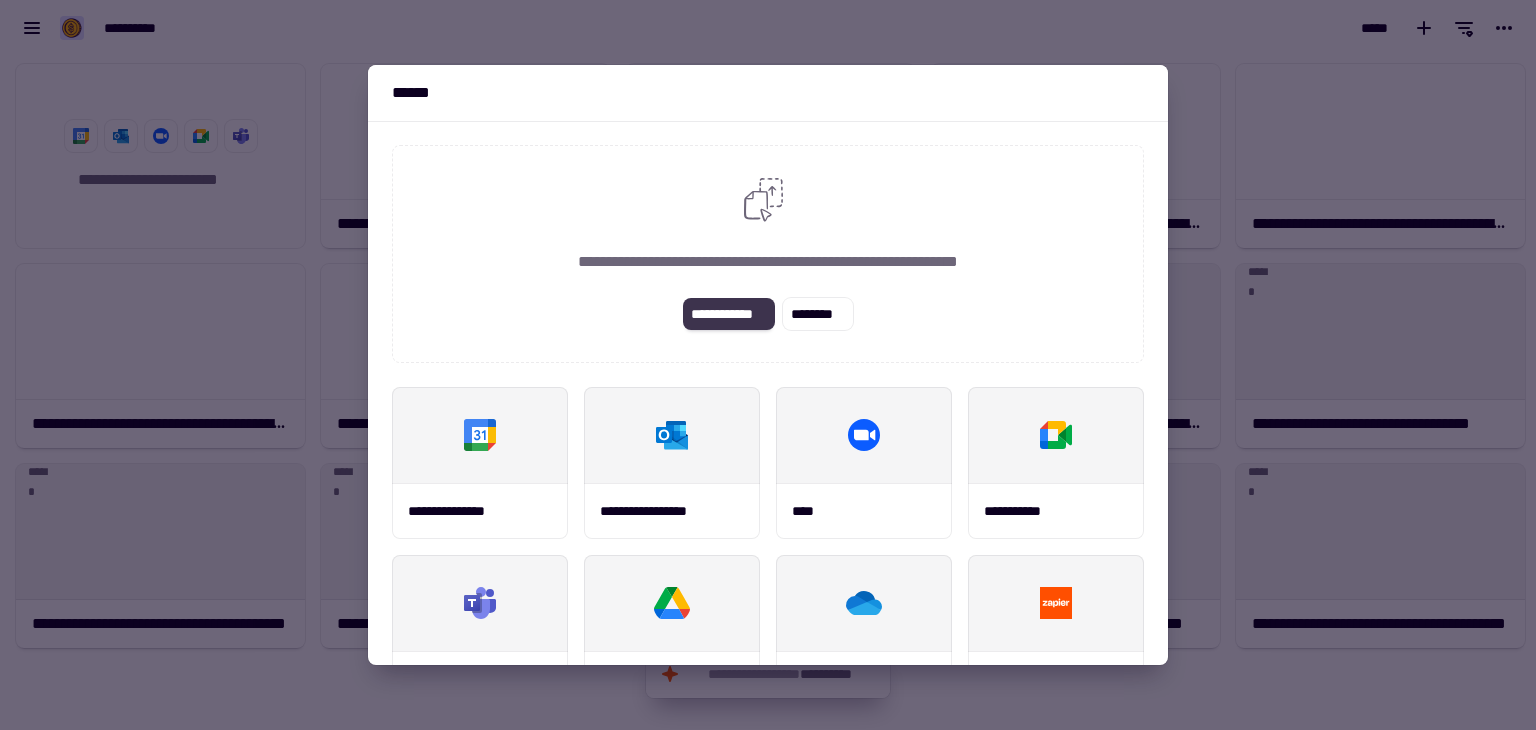 click on "**********" 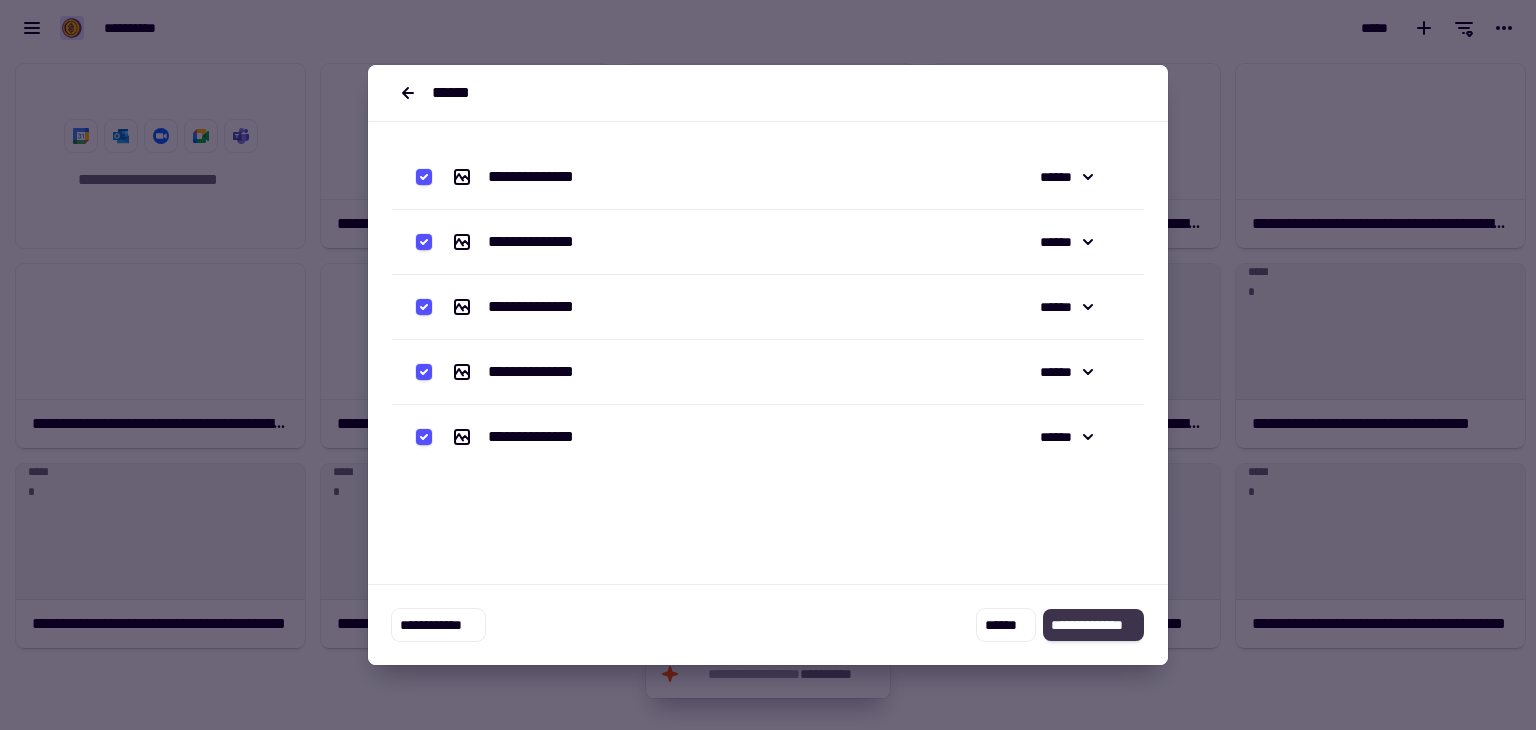 click on "**********" 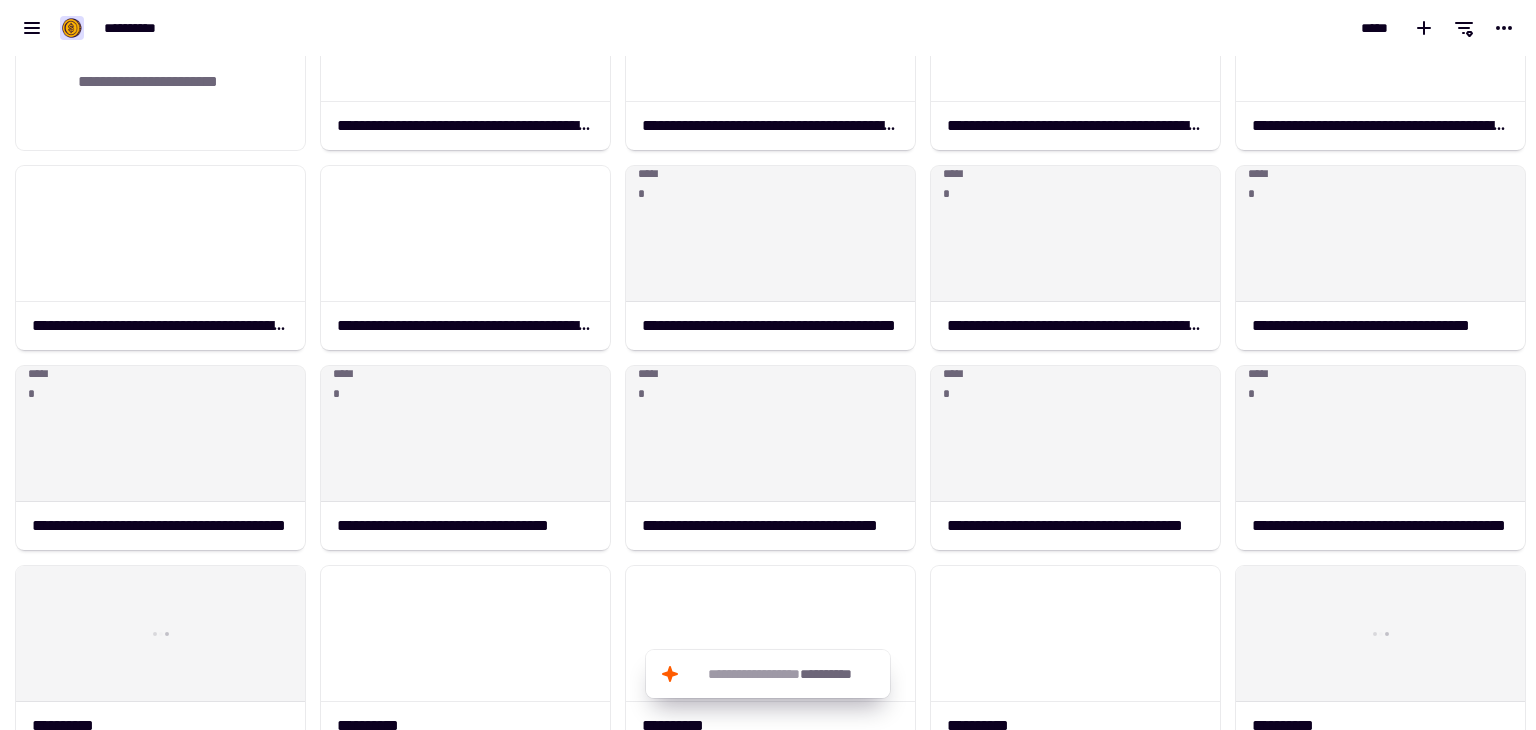 scroll, scrollTop: 0, scrollLeft: 0, axis: both 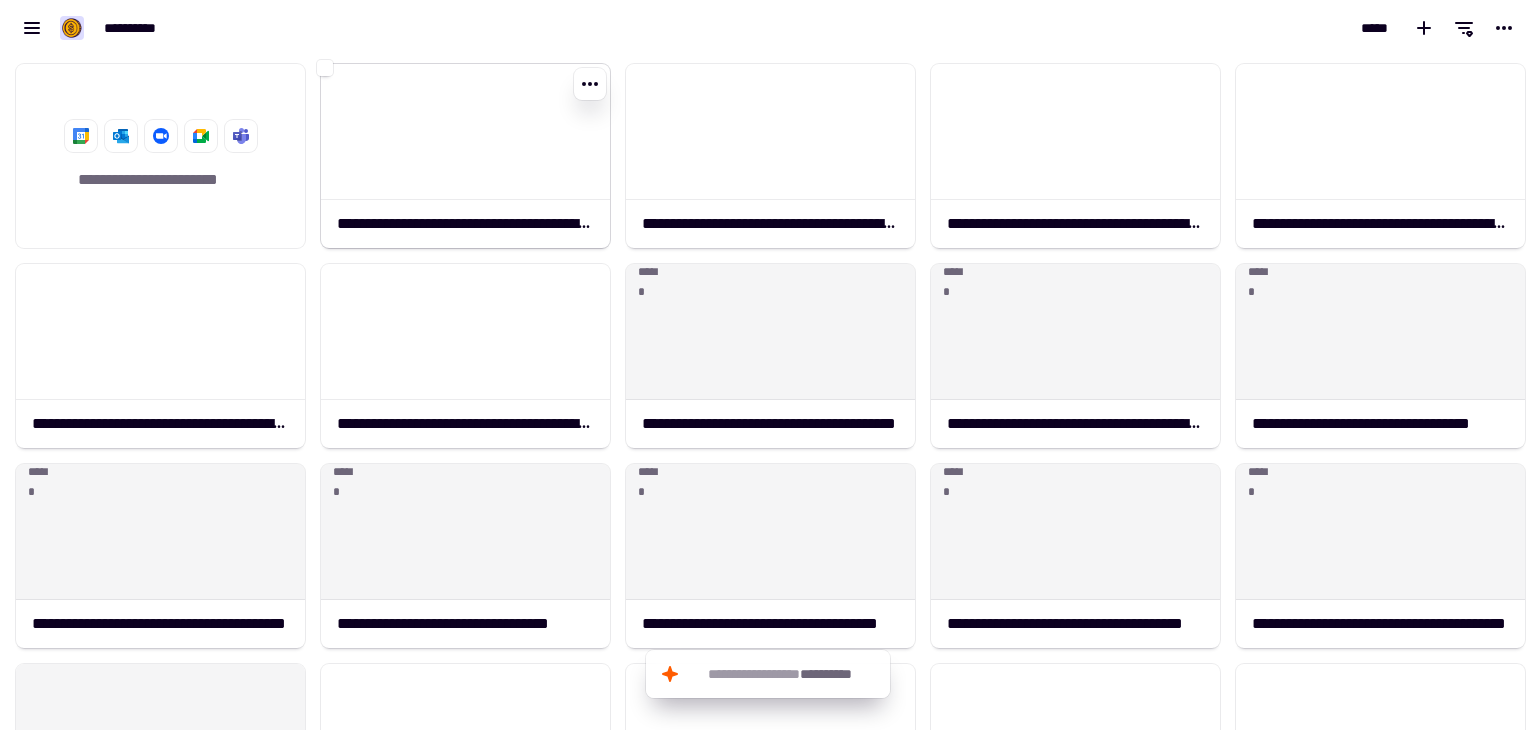 click 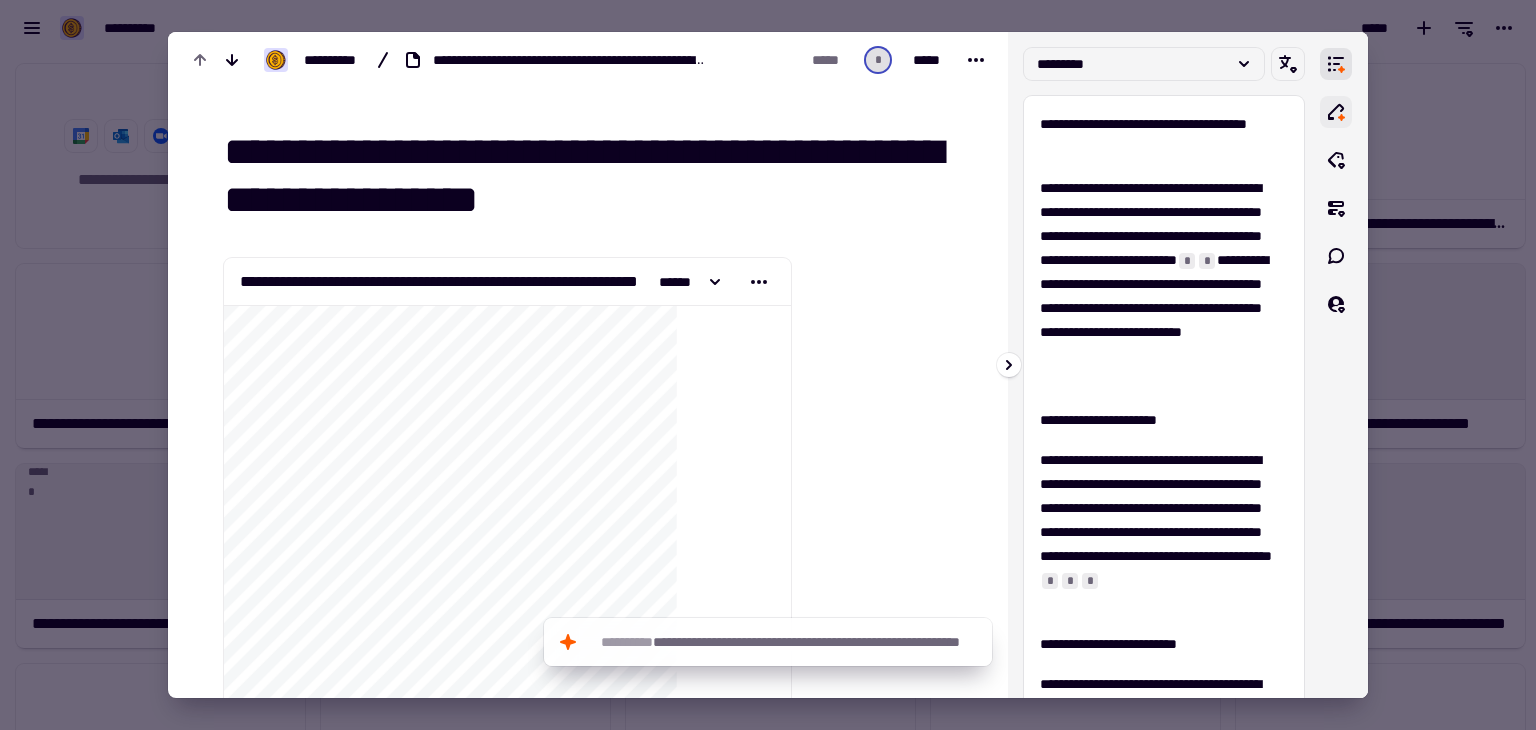 click 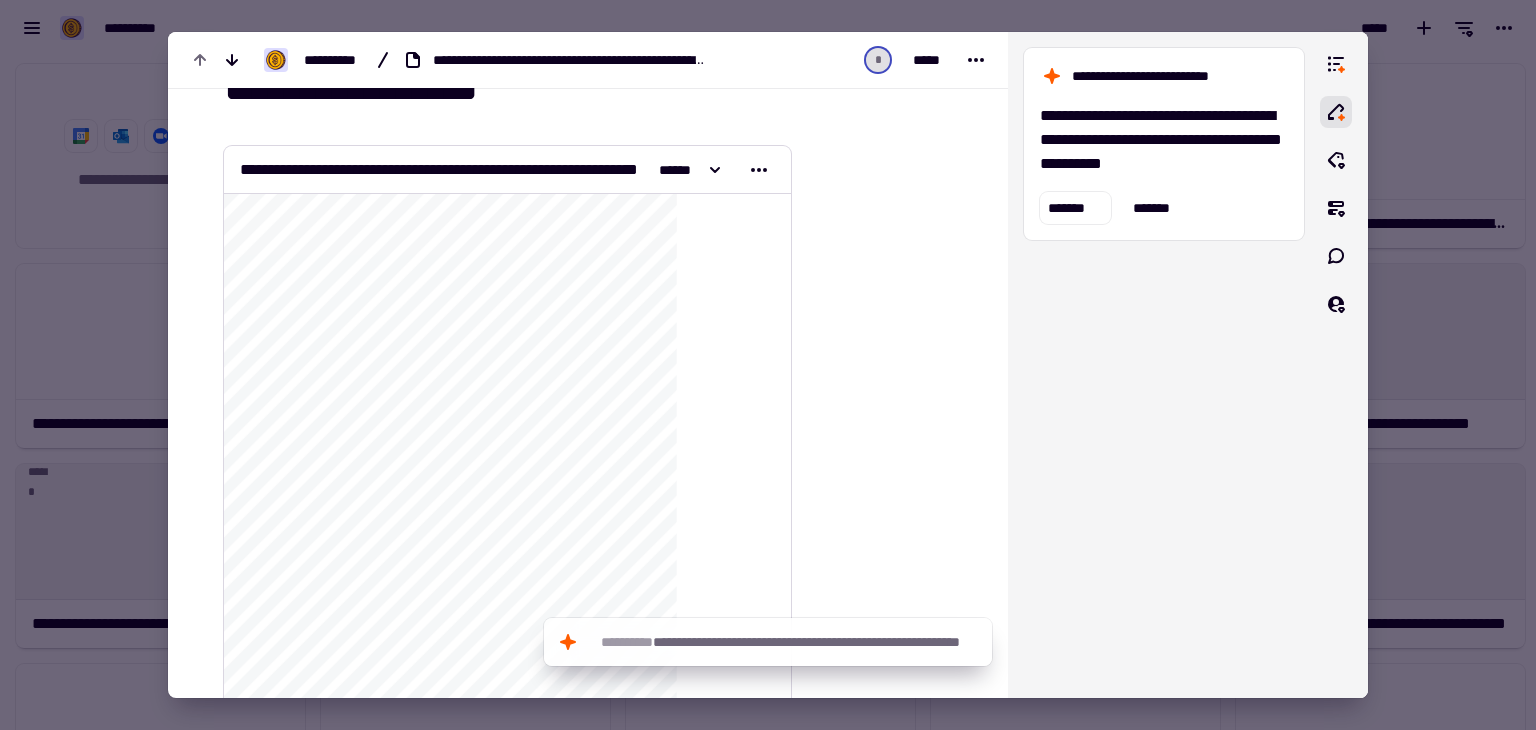scroll, scrollTop: 0, scrollLeft: 0, axis: both 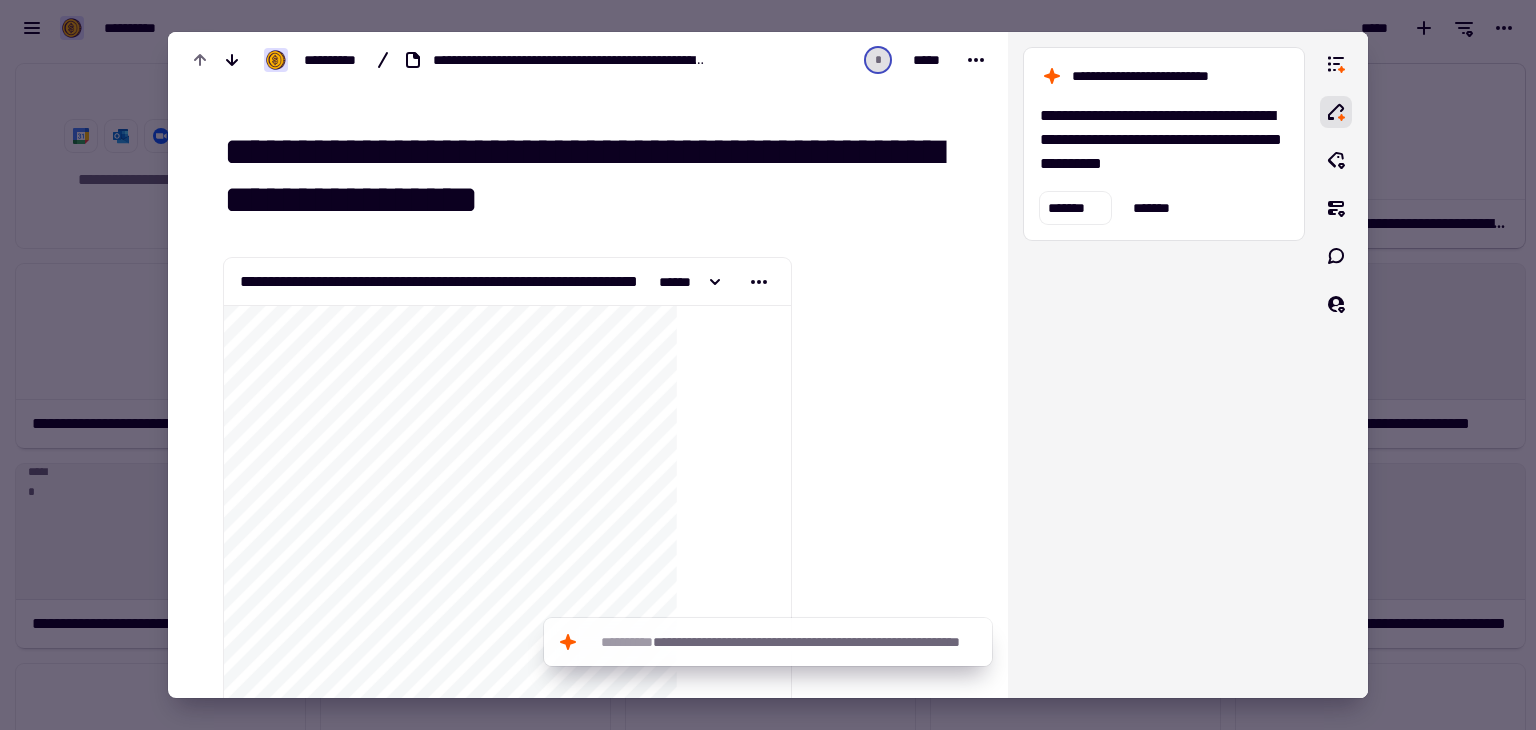 click at bounding box center [768, 365] 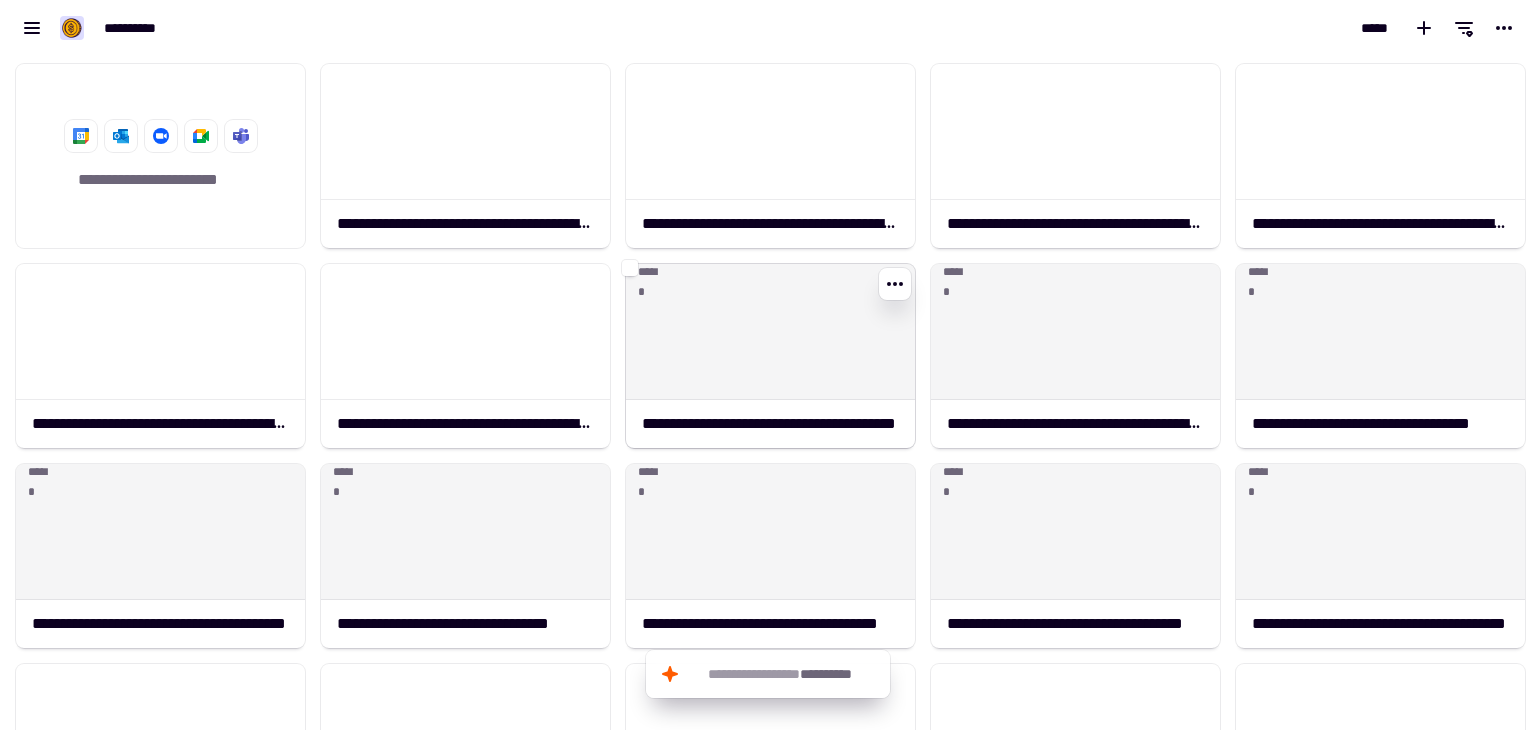 click on "******" 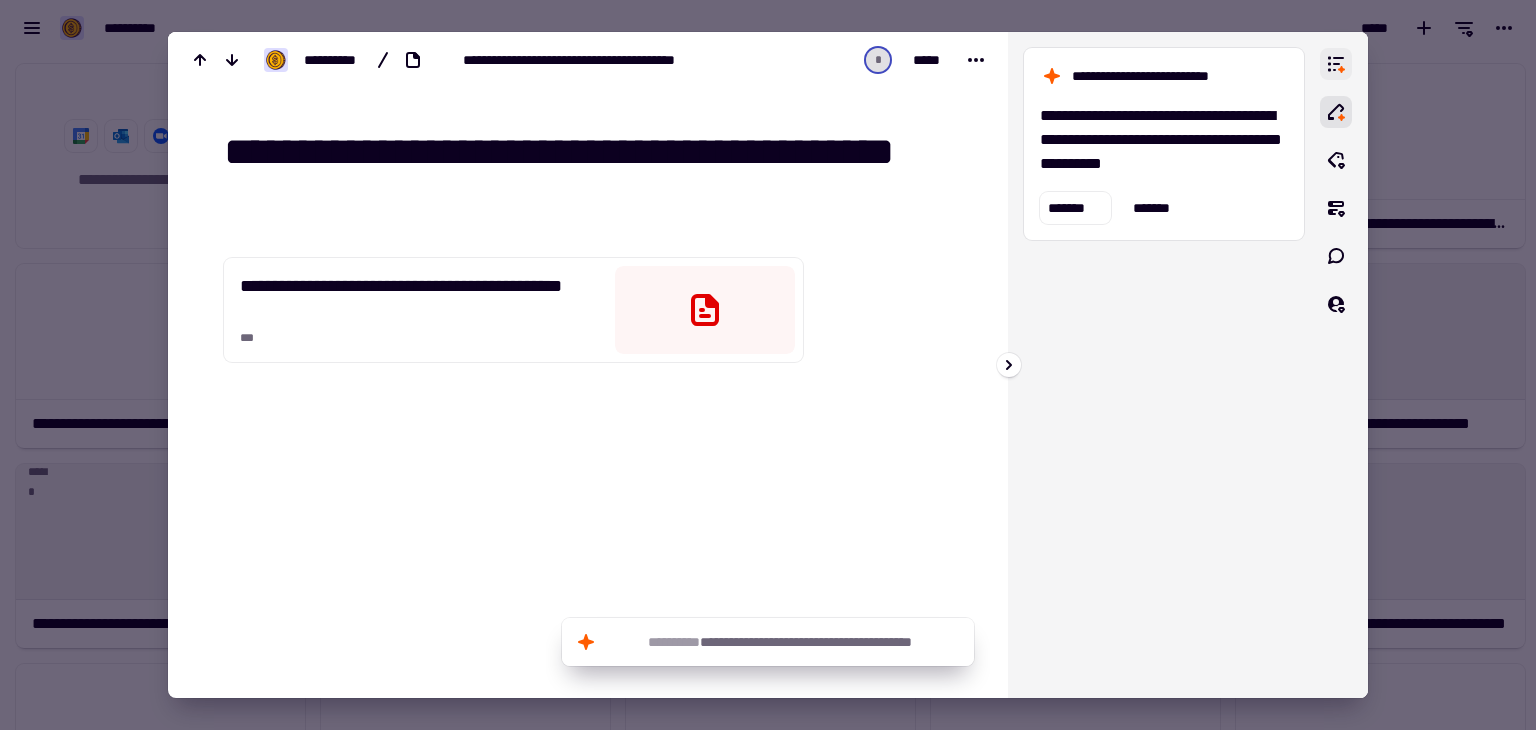 click 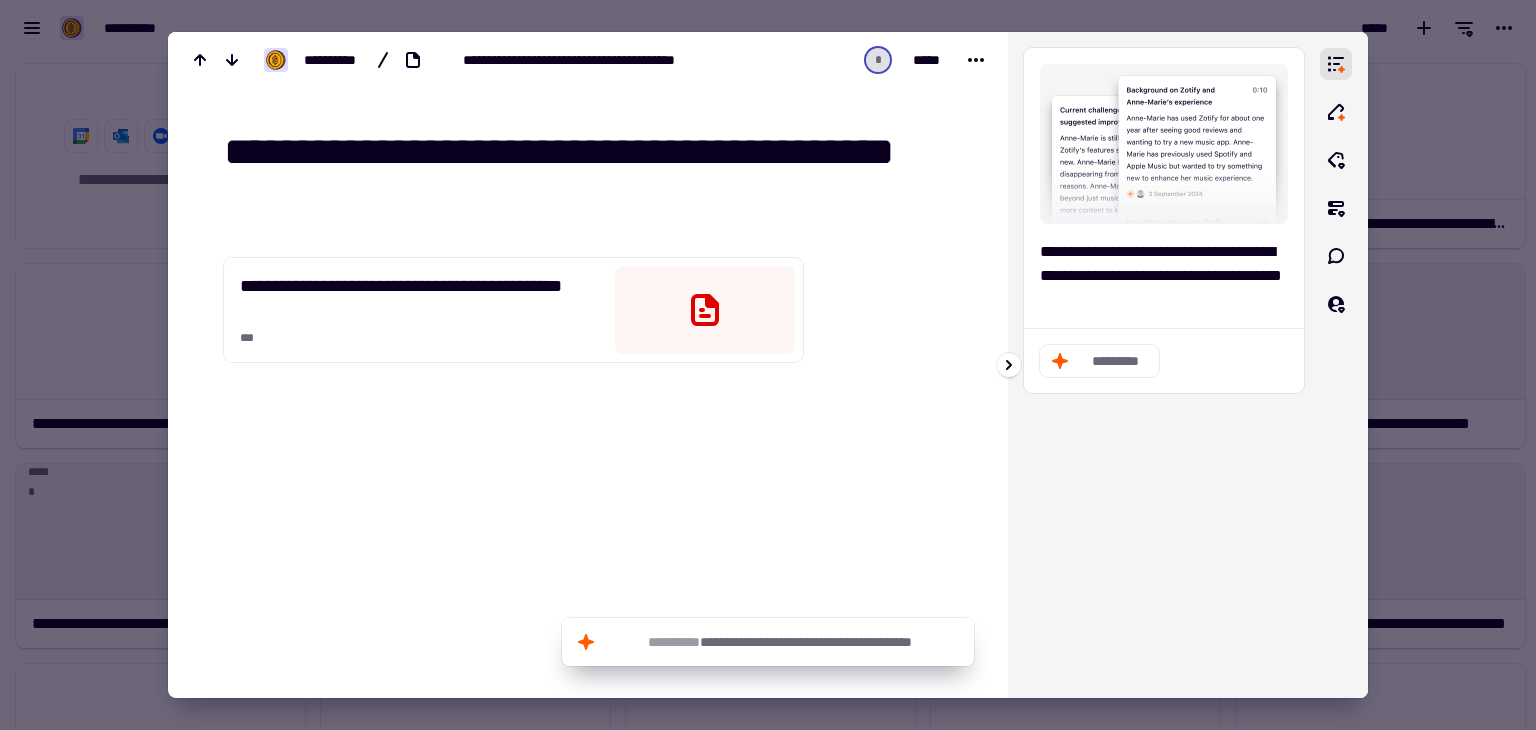 click on "*********" 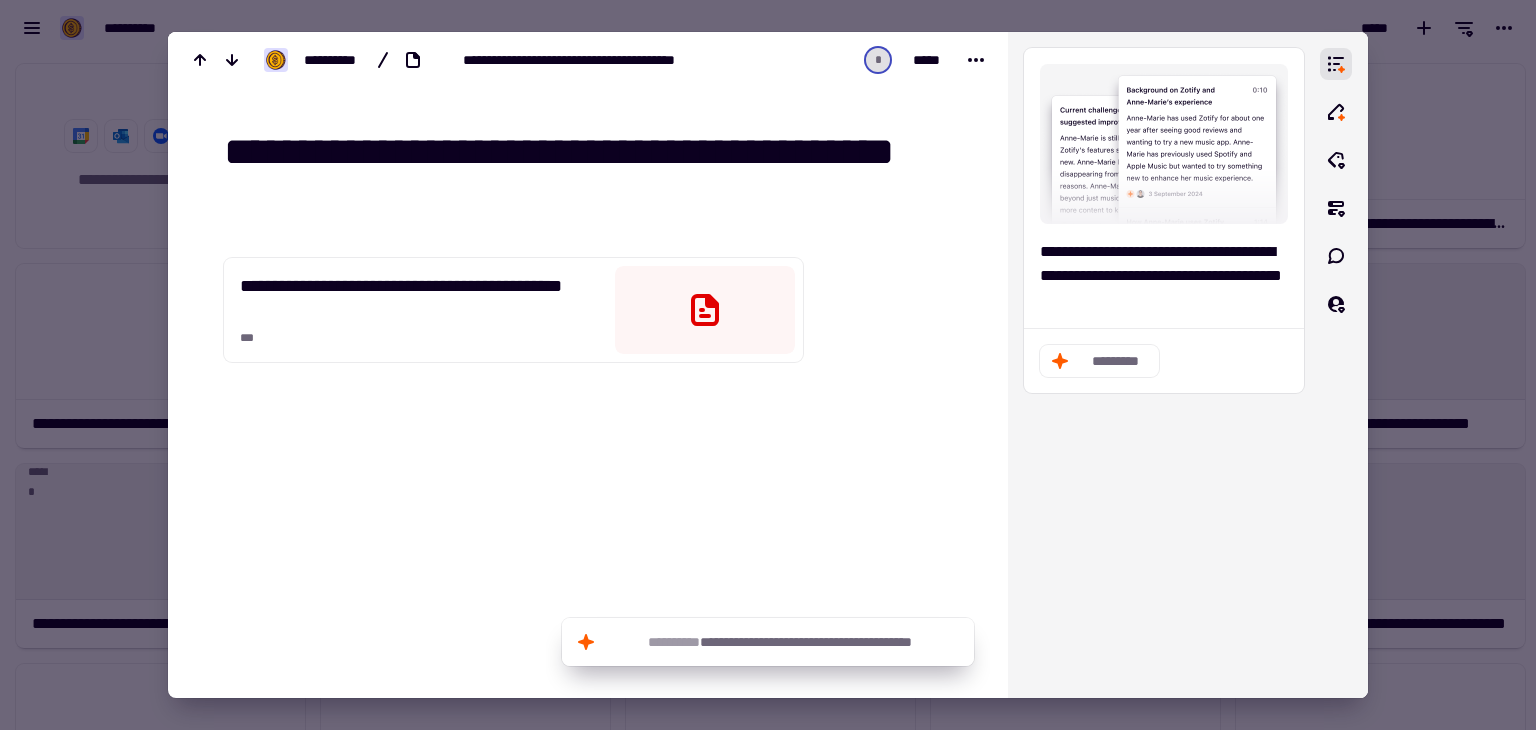 click at bounding box center [768, 365] 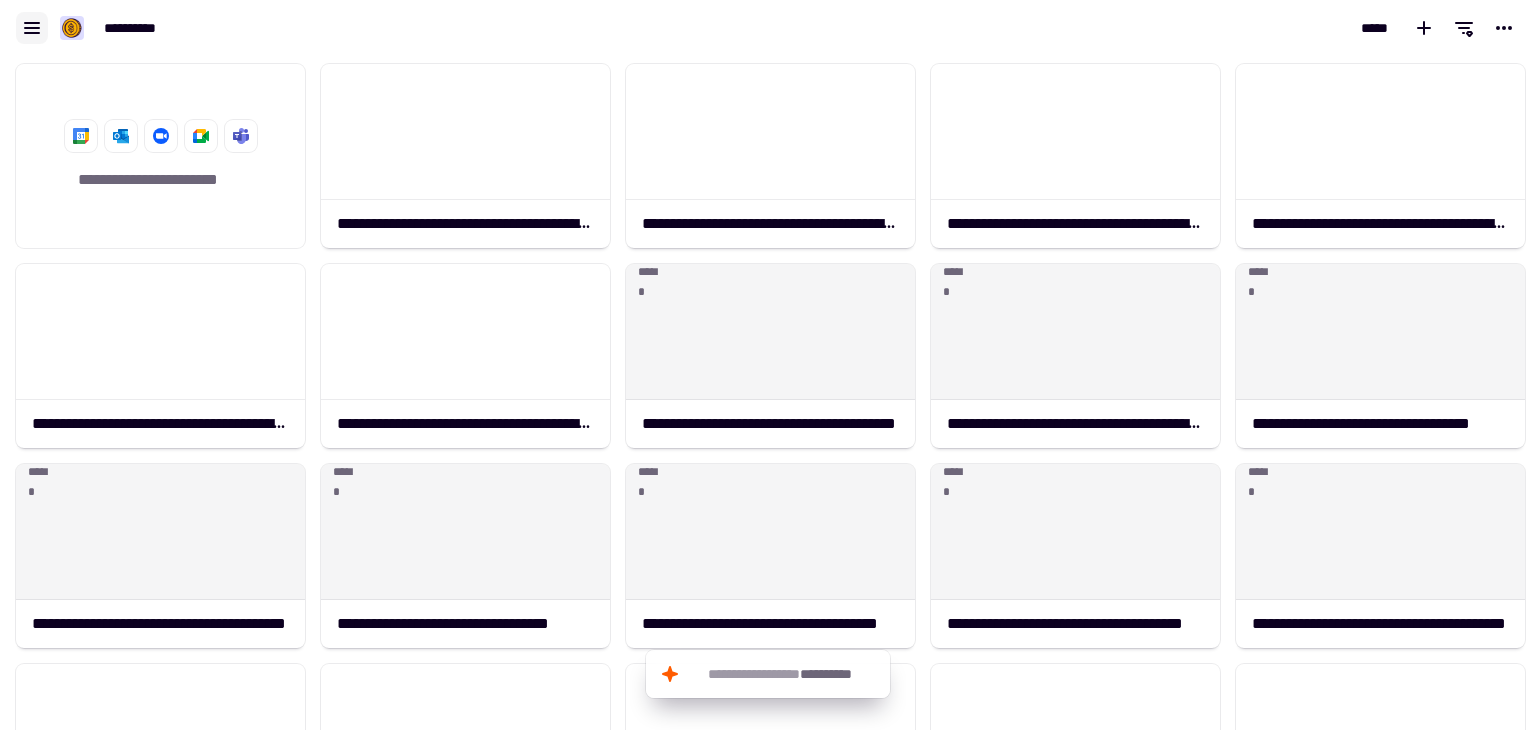click 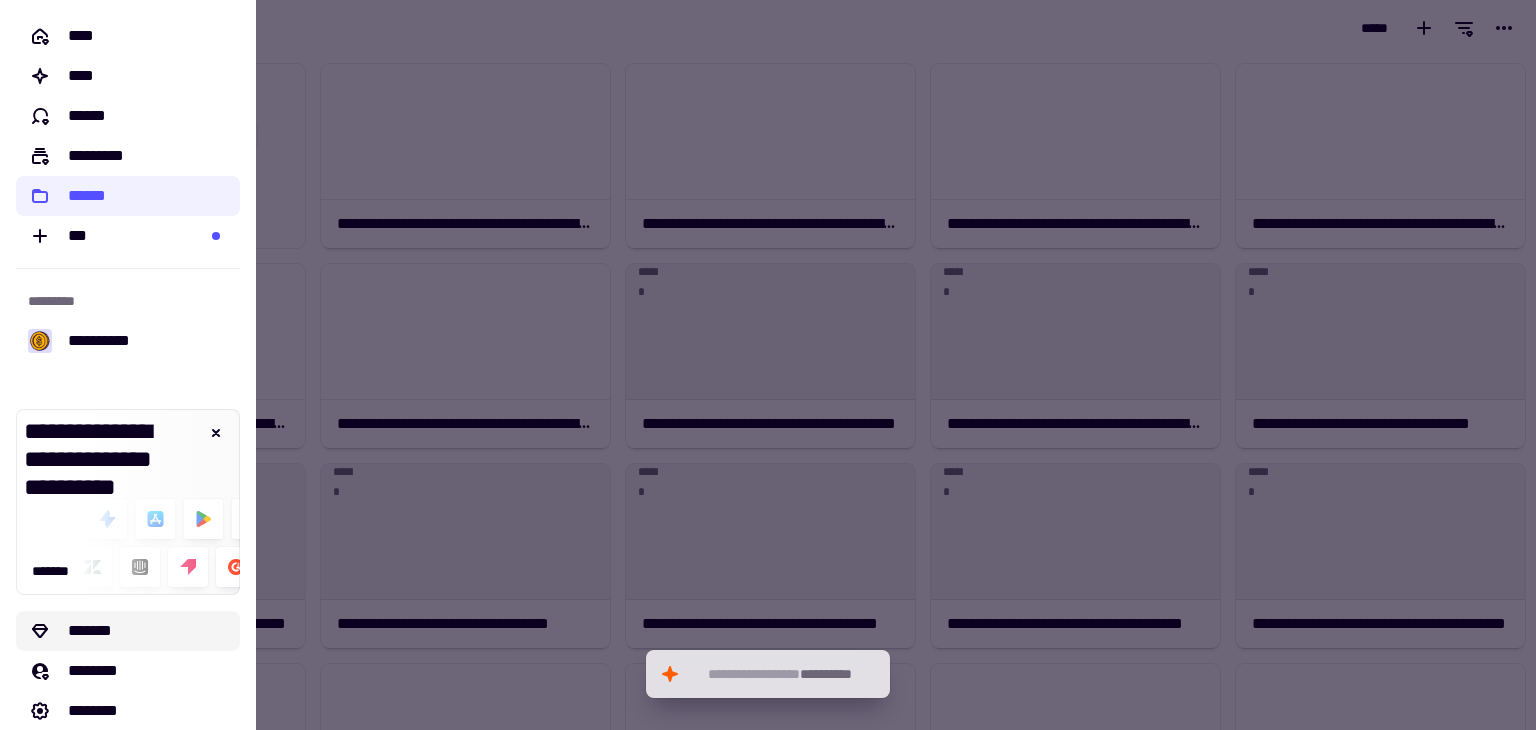 click on "*******" 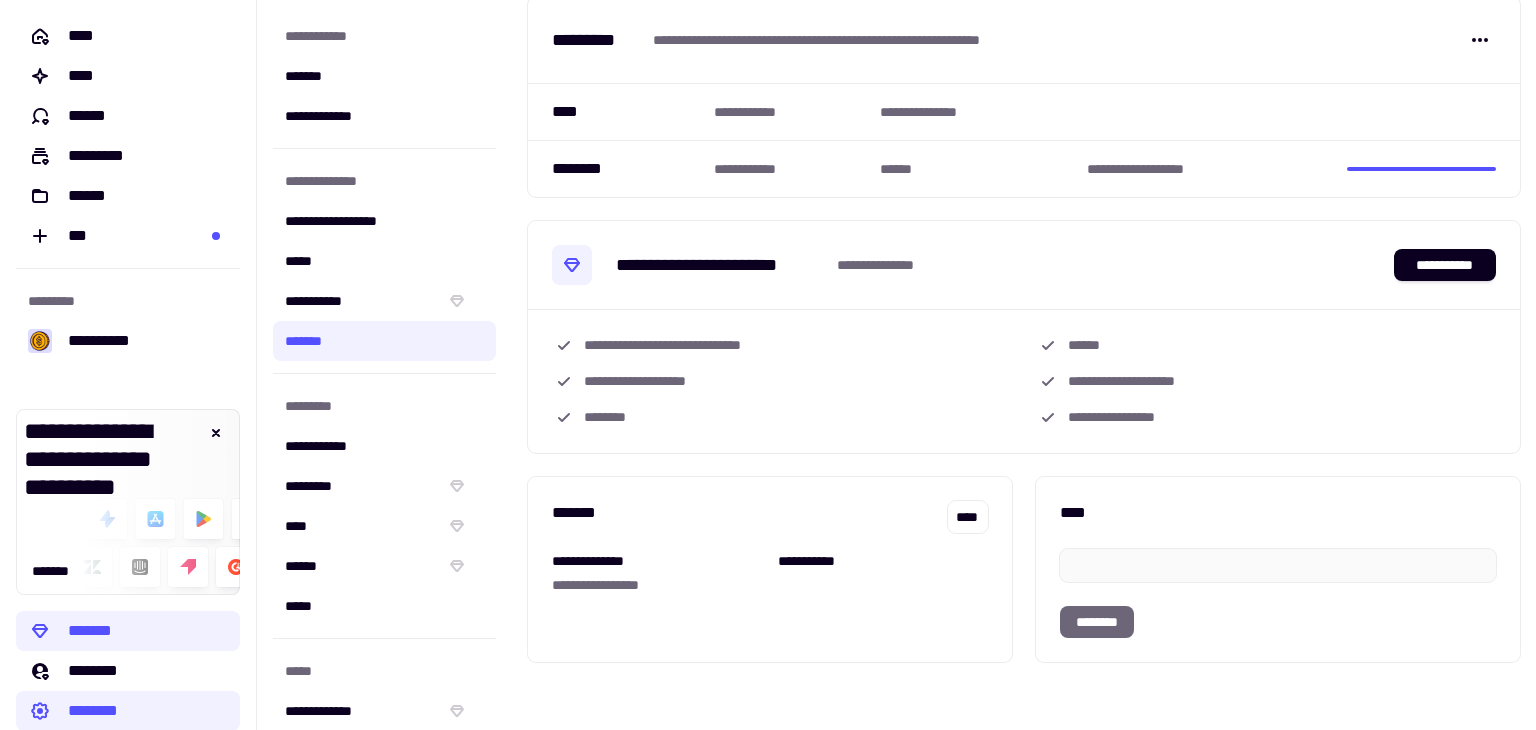 scroll, scrollTop: 101, scrollLeft: 0, axis: vertical 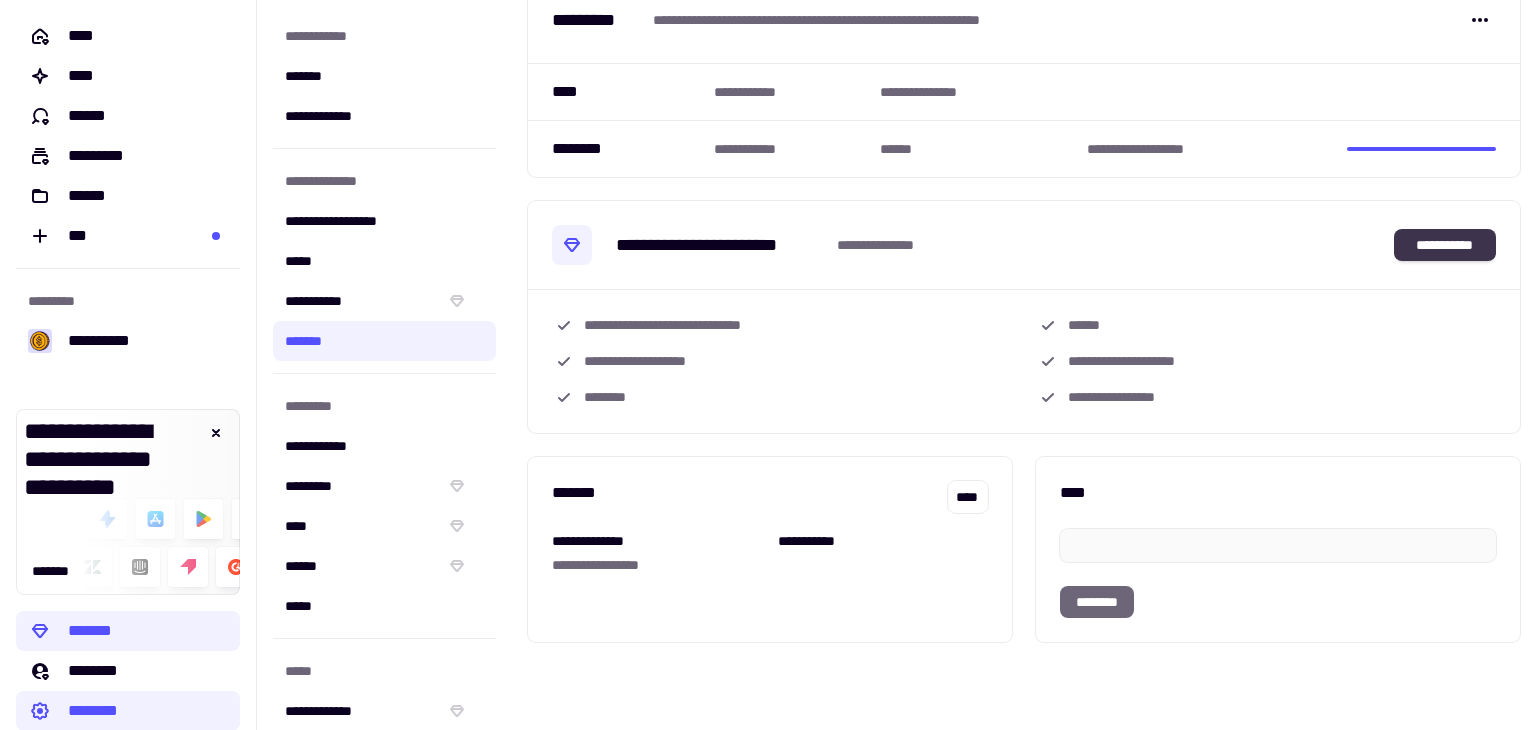 click on "**********" 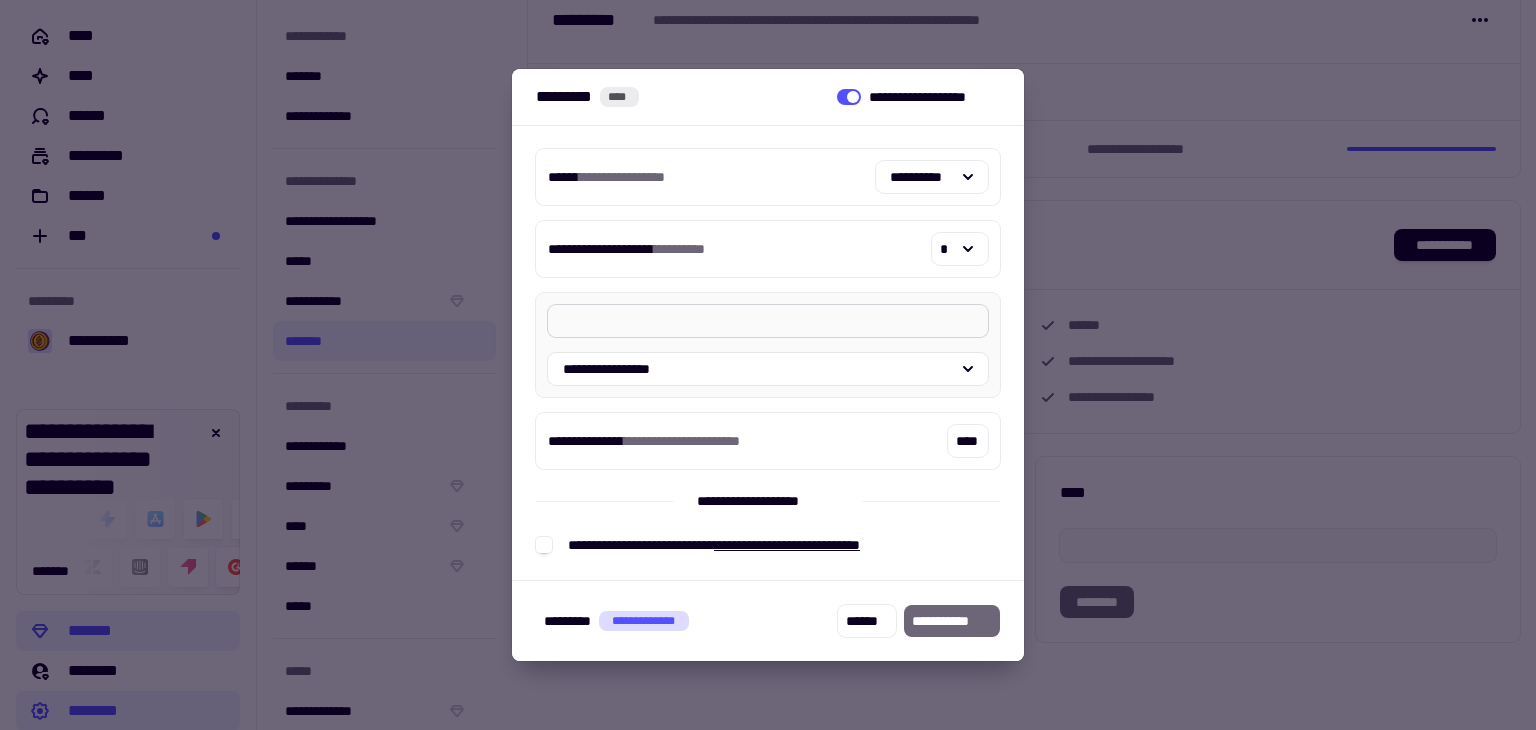 click at bounding box center [768, 321] 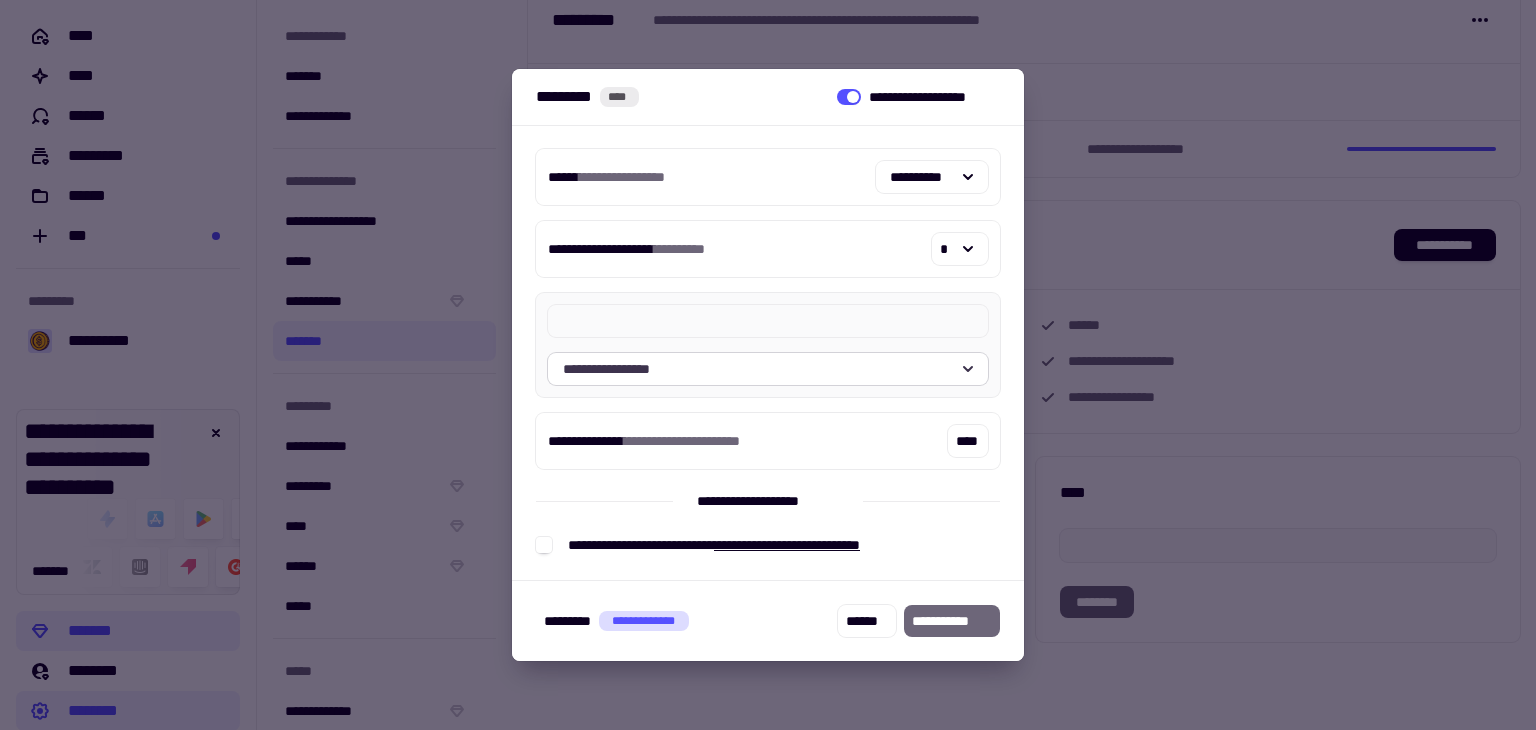 click on "**********" 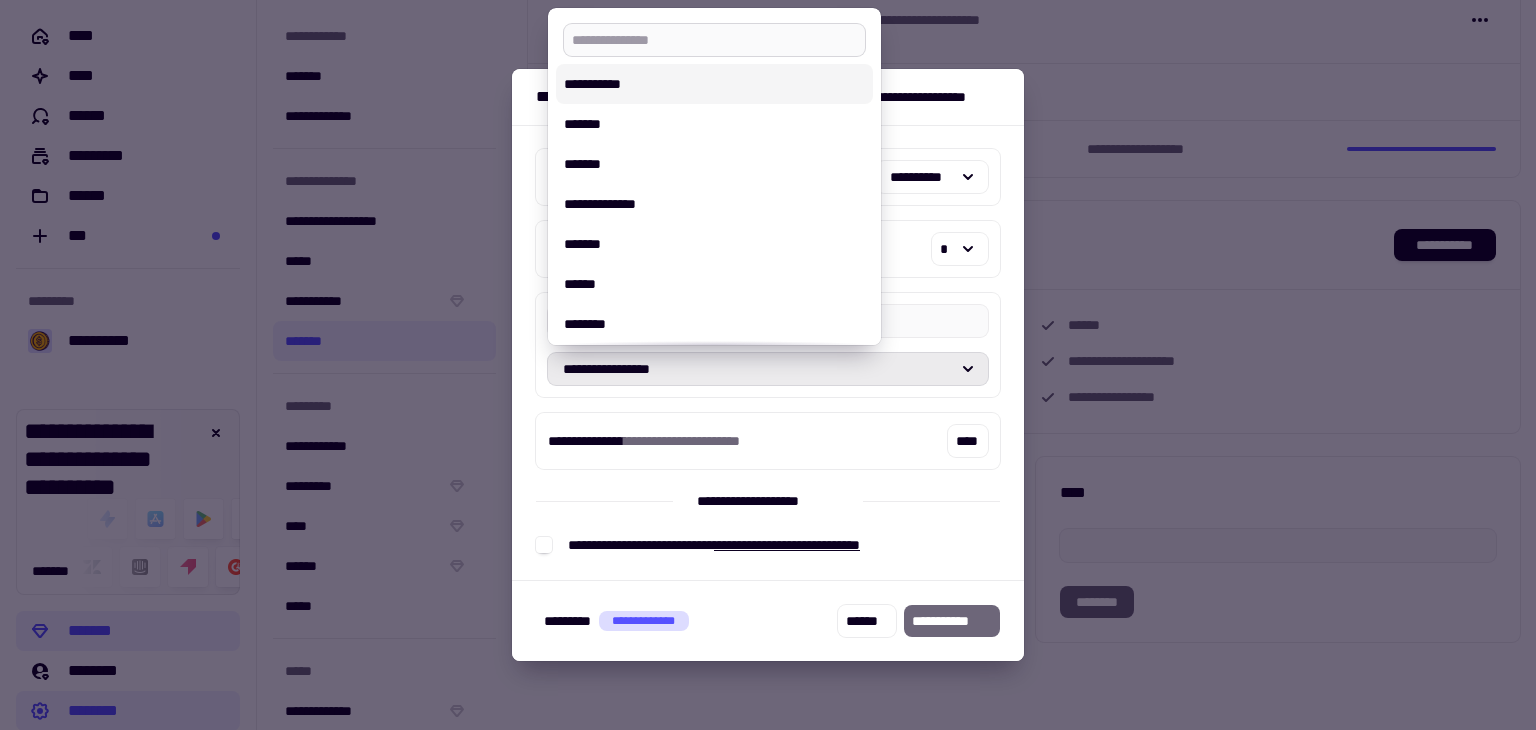 click at bounding box center (714, 40) 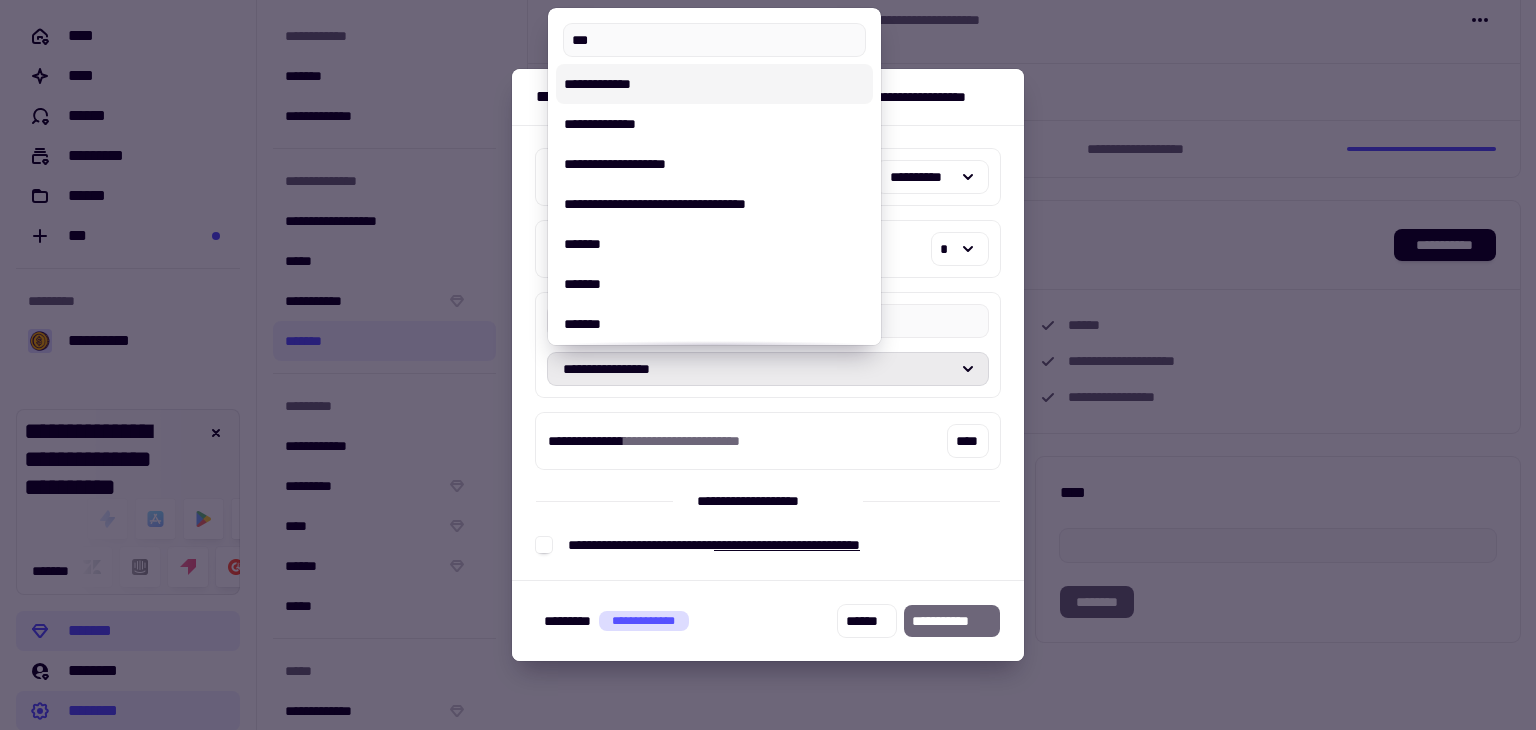 type on "***" 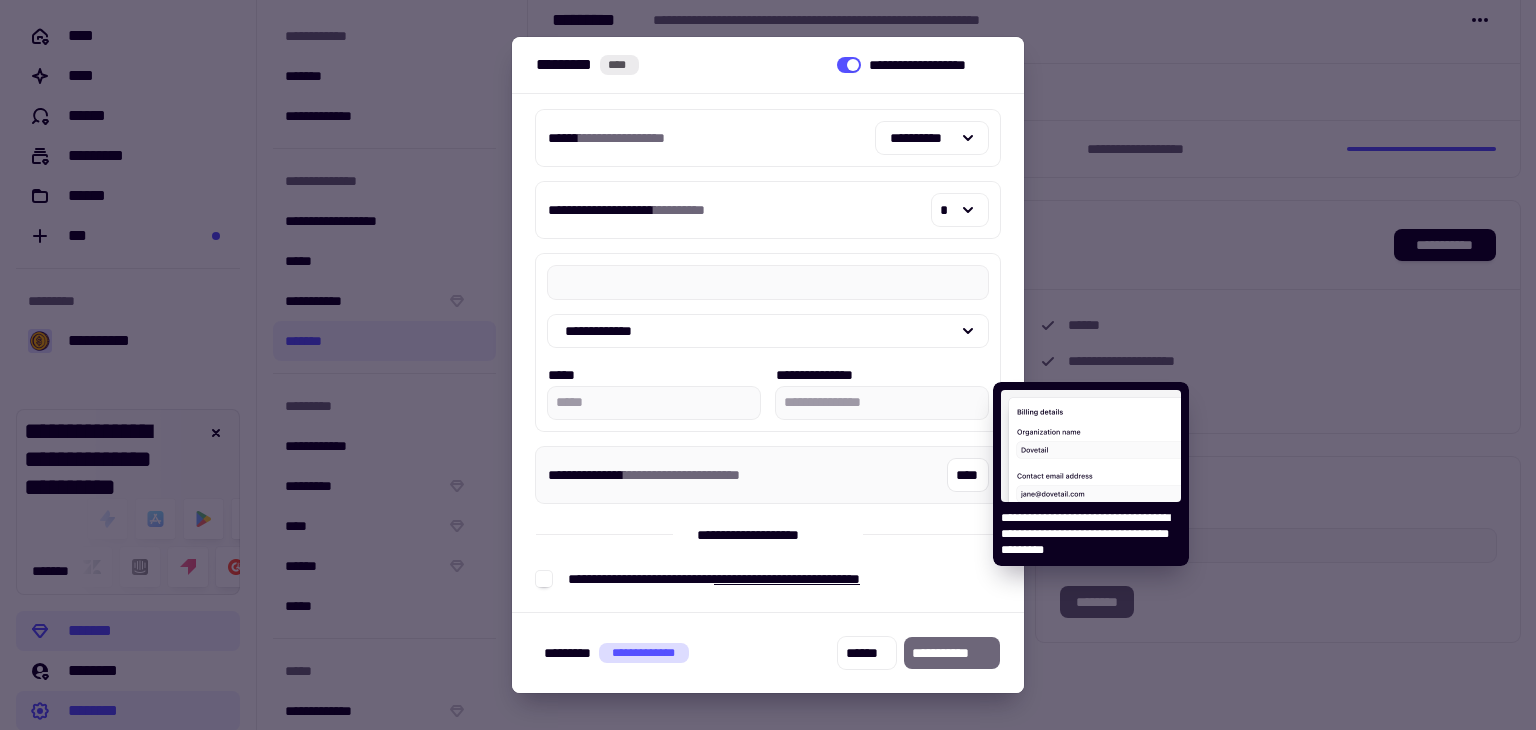 scroll, scrollTop: 8, scrollLeft: 0, axis: vertical 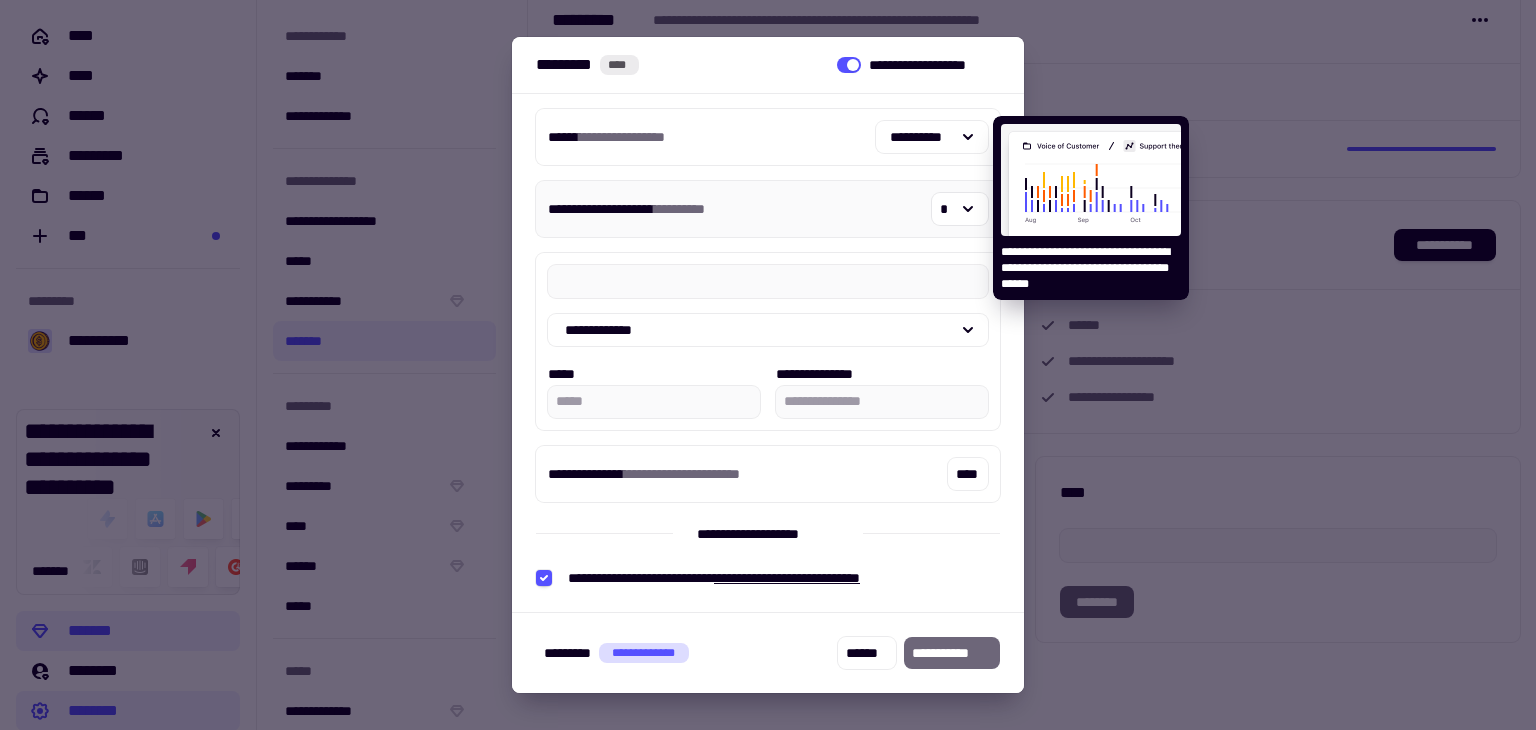click on "**********" at bounding box center (768, 209) 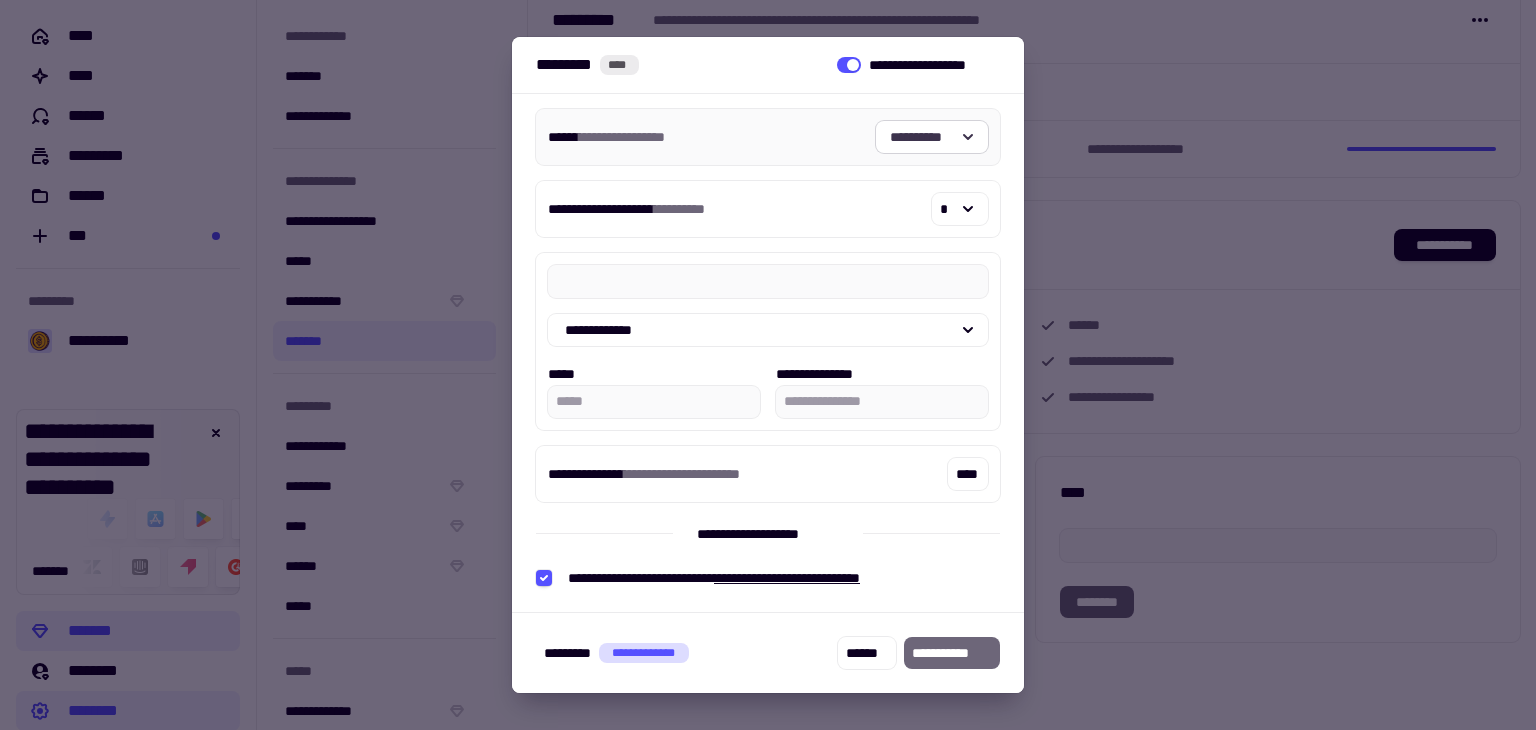 click 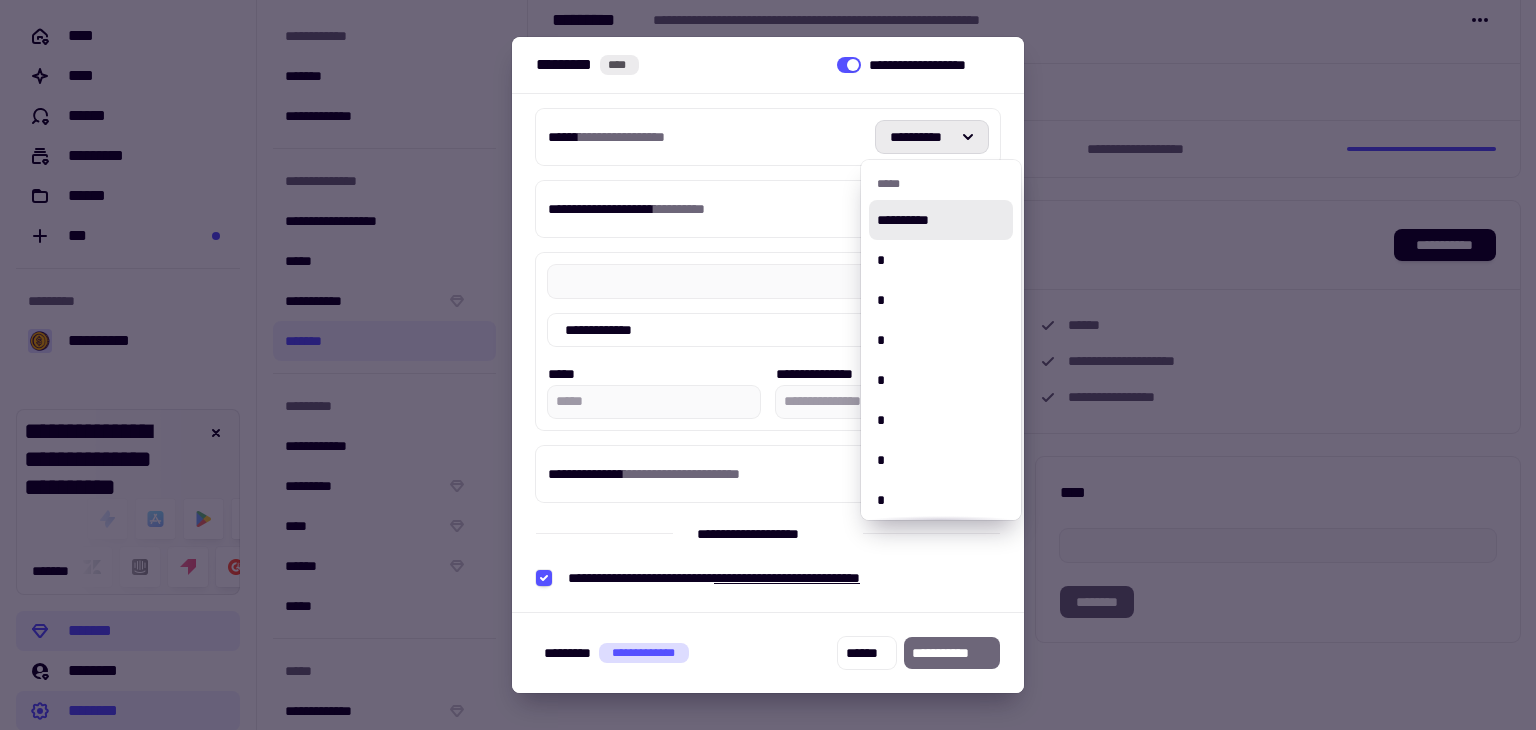 click on "*" at bounding box center [941, 260] 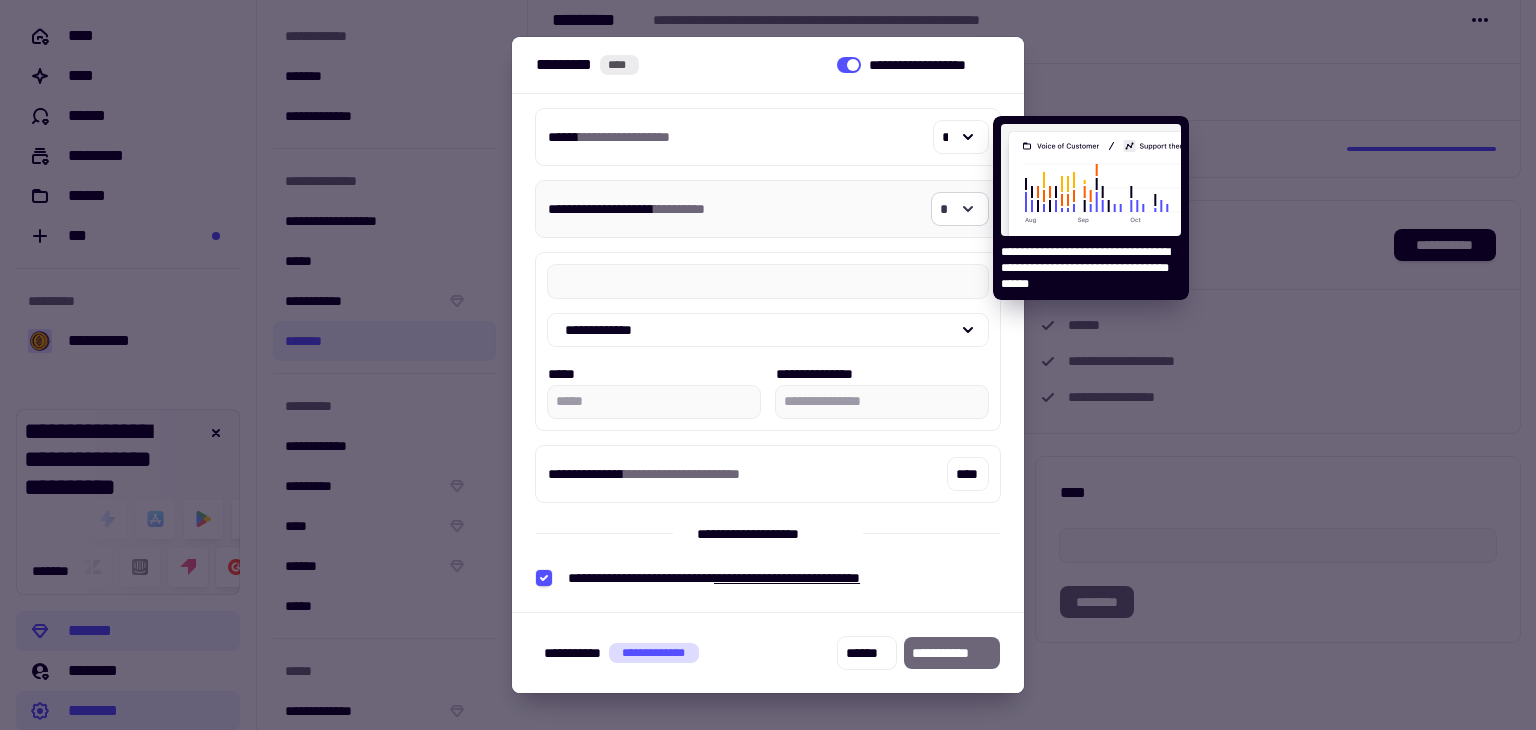 click 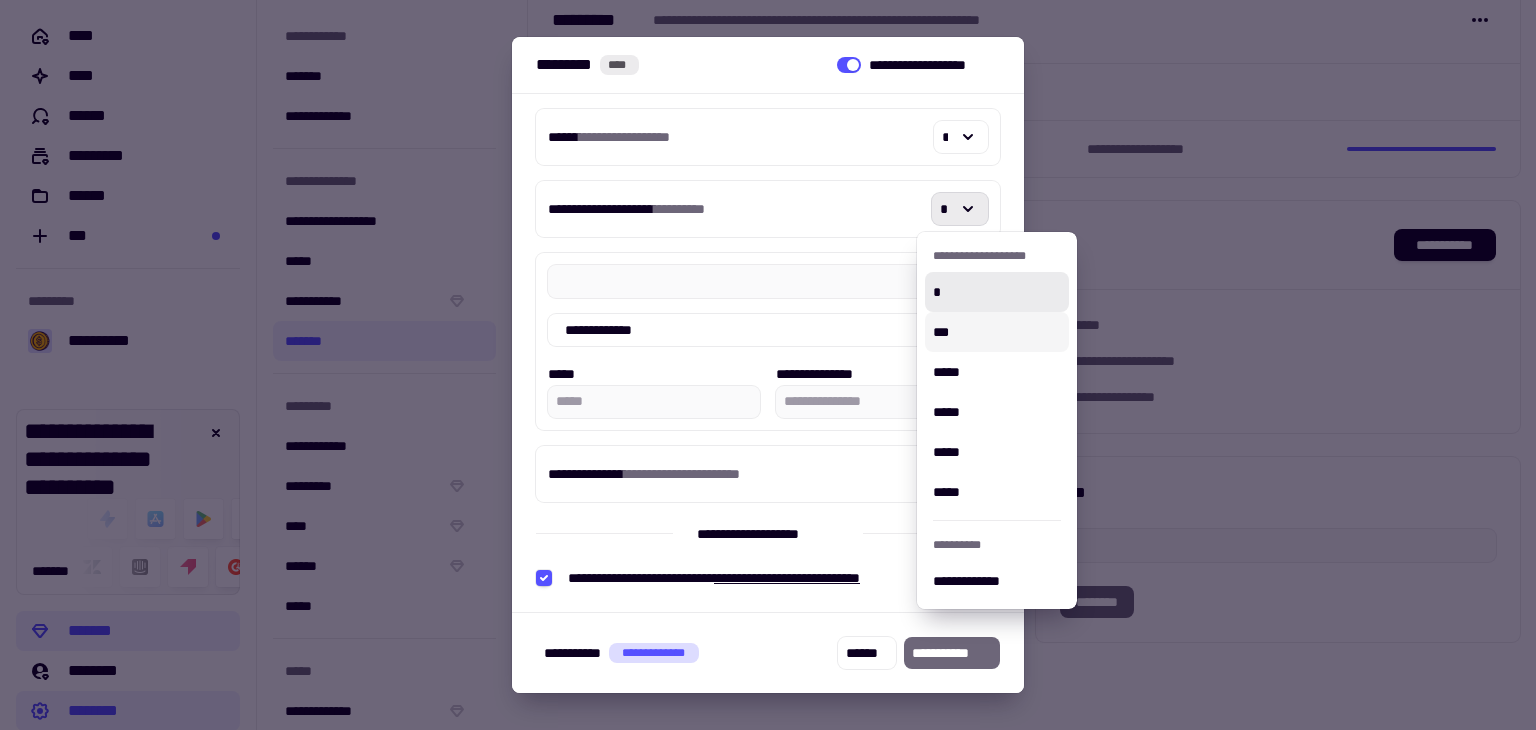 click on "***" at bounding box center (997, 332) 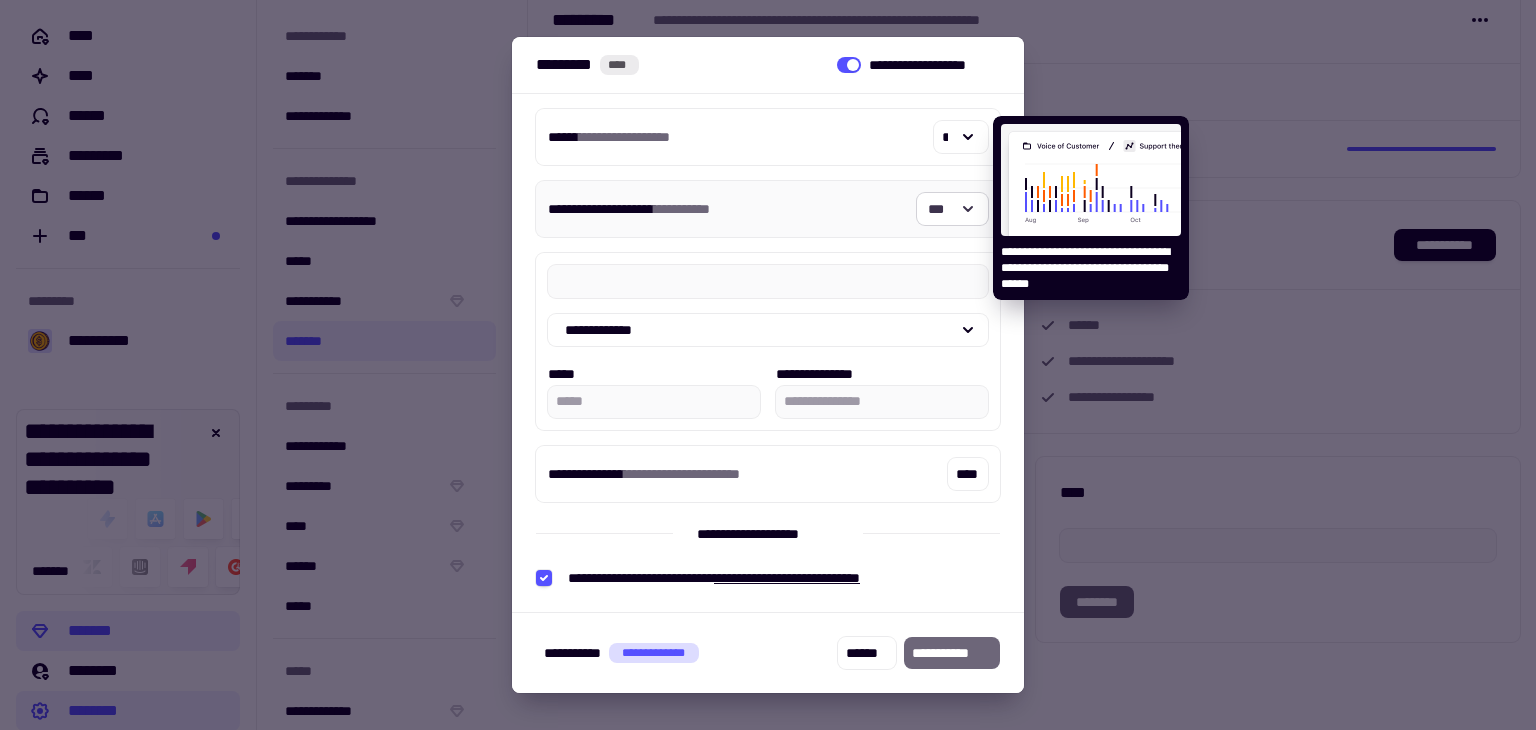 click 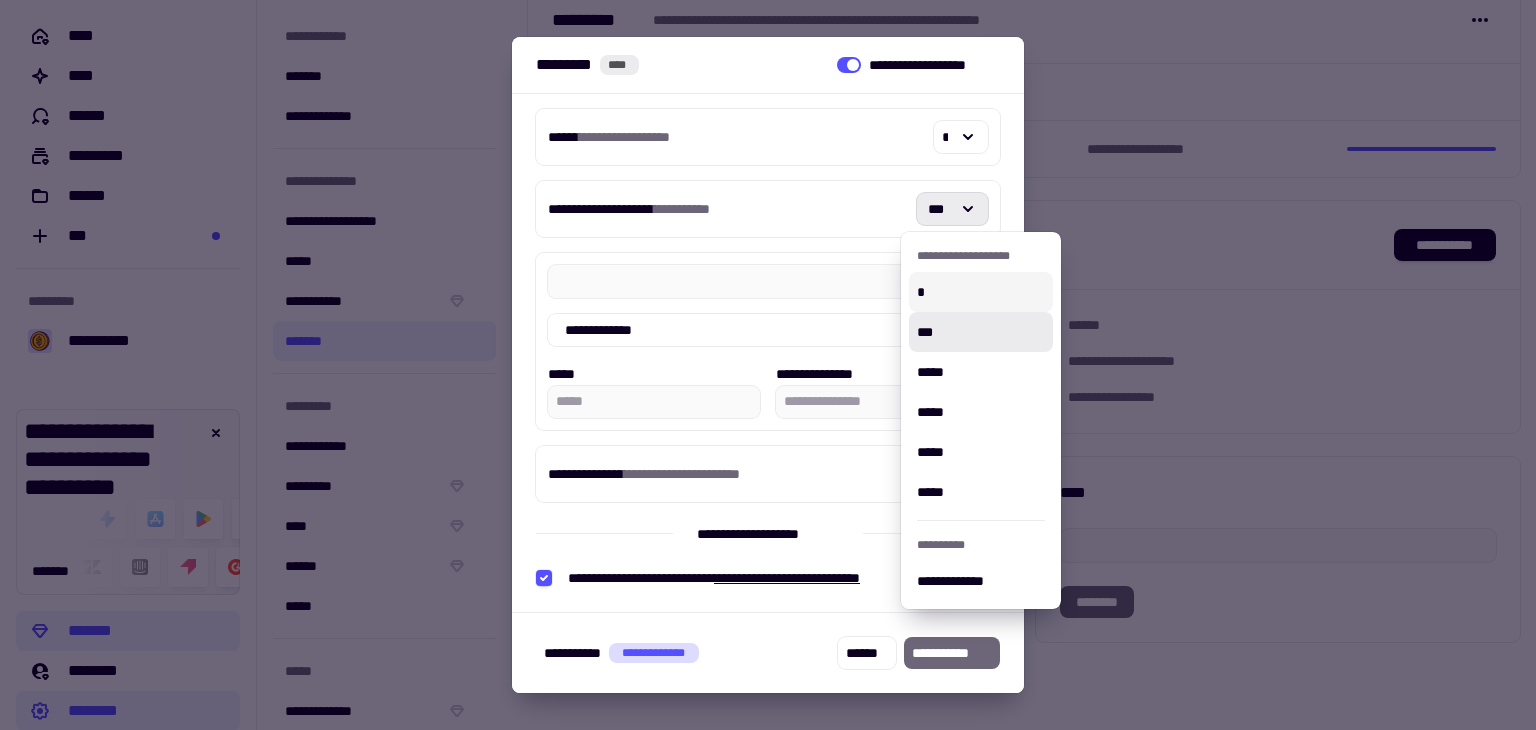 click on "*" at bounding box center [981, 292] 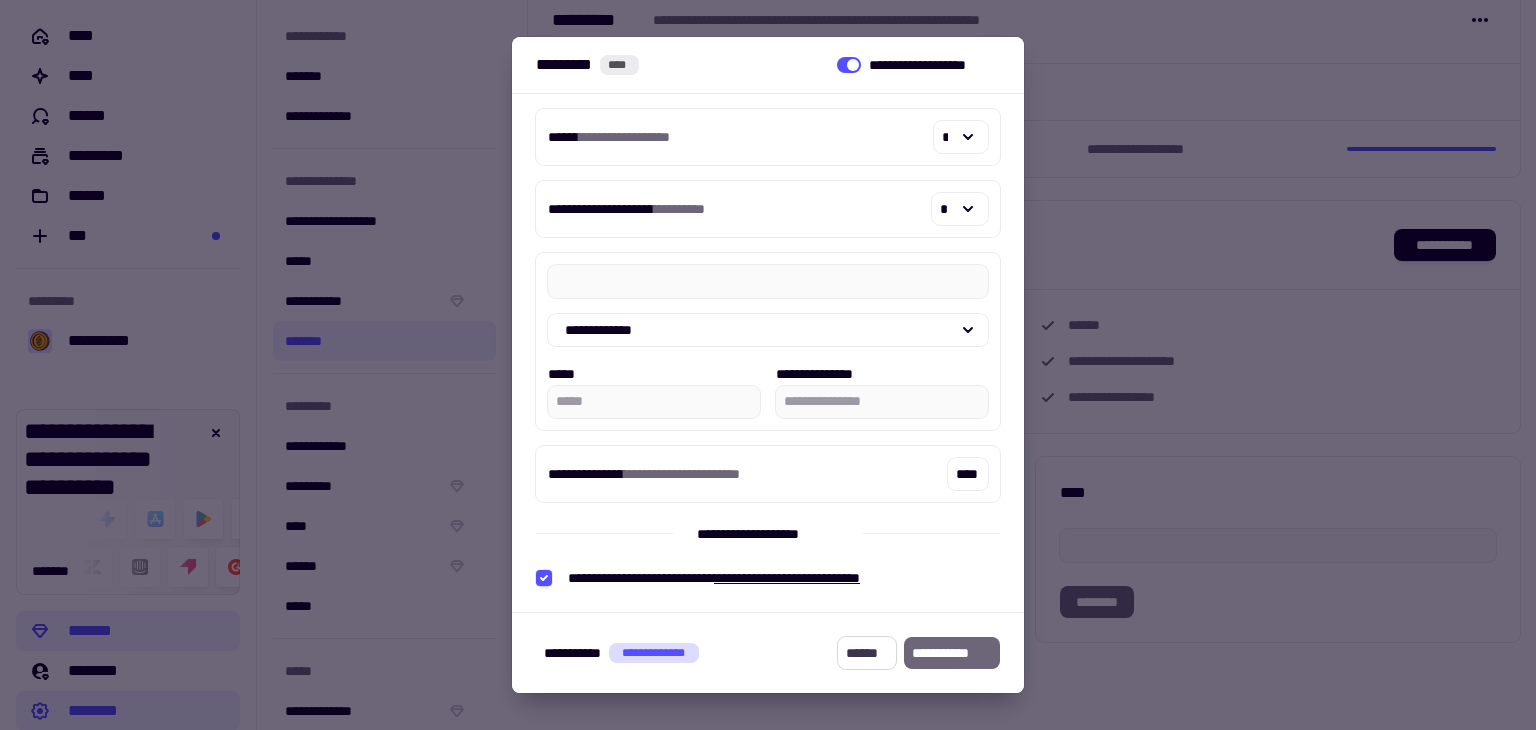 click on "******" at bounding box center [867, 653] 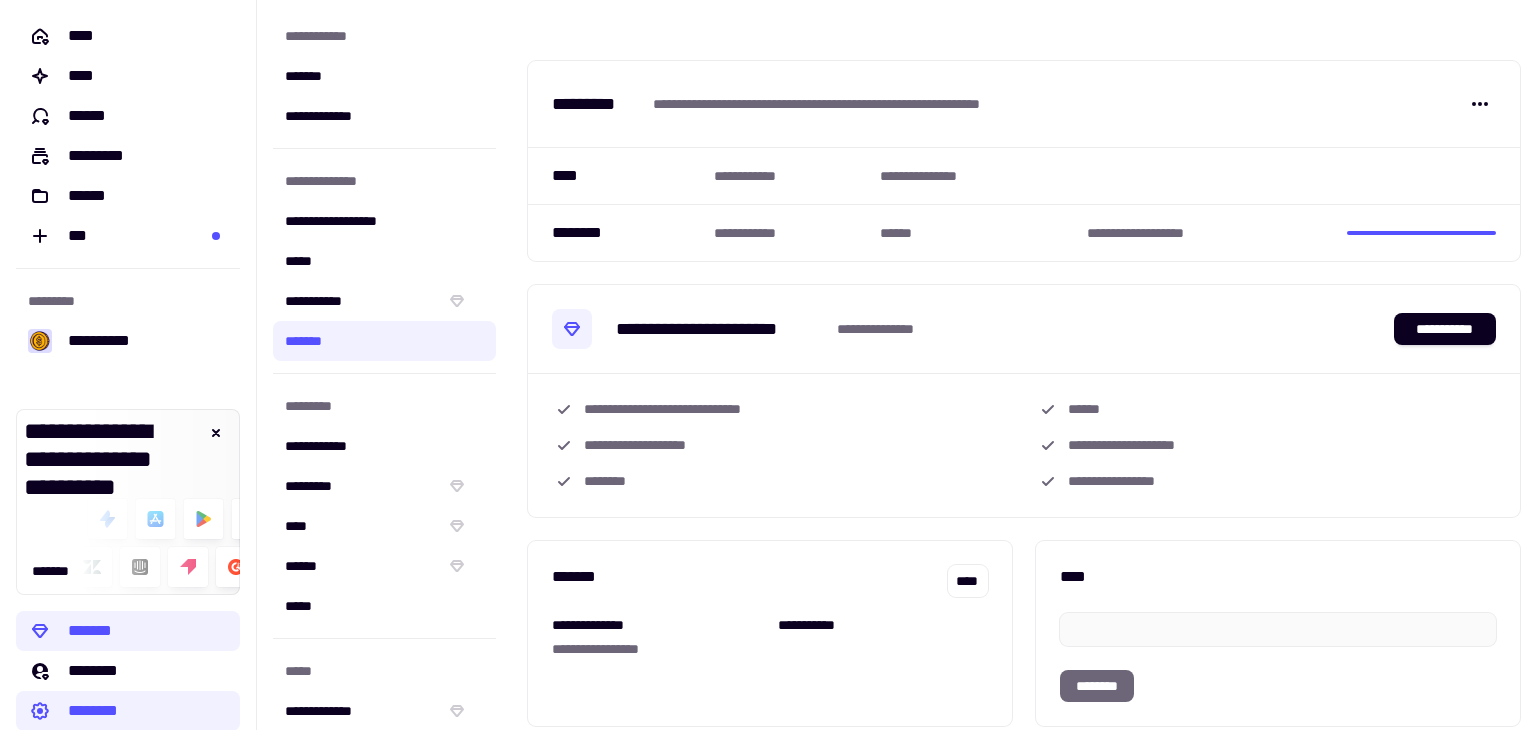 scroll, scrollTop: 0, scrollLeft: 0, axis: both 